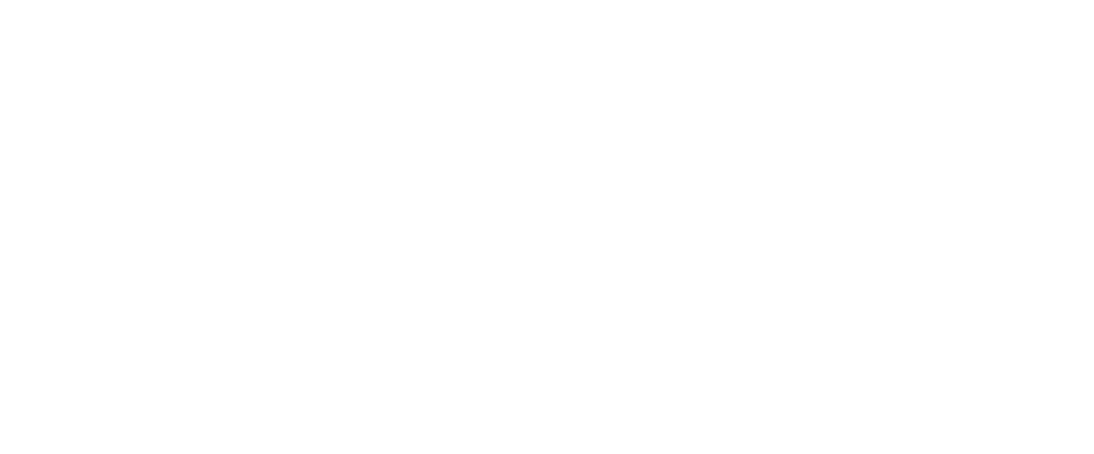 scroll, scrollTop: 0, scrollLeft: 0, axis: both 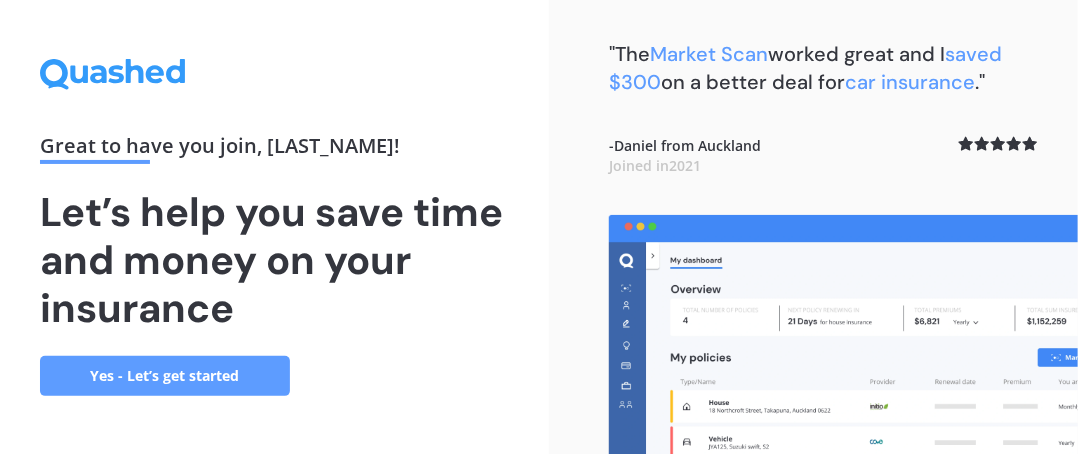 click on "Yes - Let’s get started" at bounding box center [165, 376] 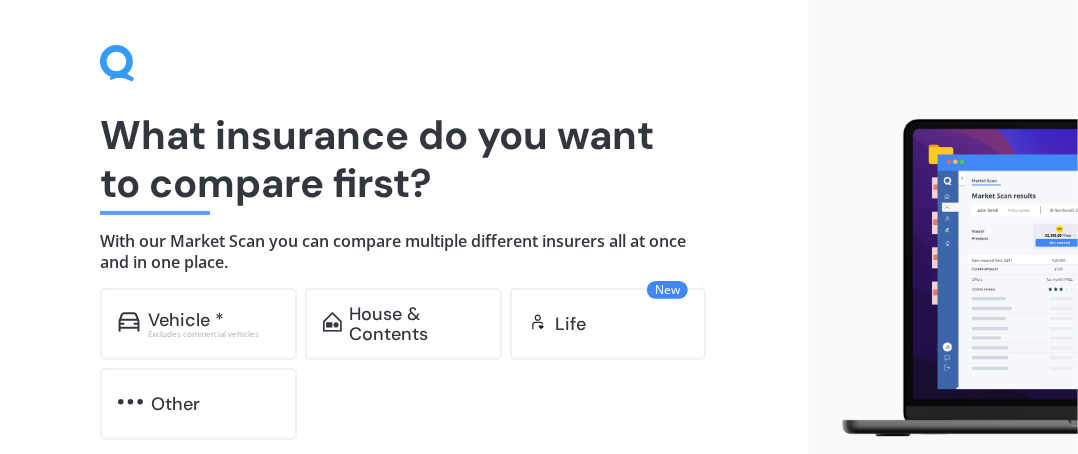 scroll, scrollTop: 100, scrollLeft: 0, axis: vertical 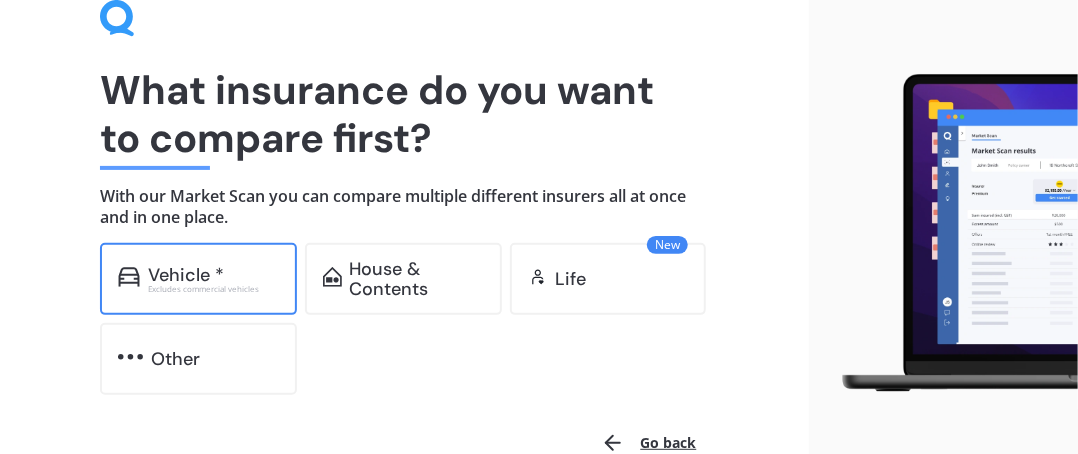 click on "Vehicle *" at bounding box center (186, 275) 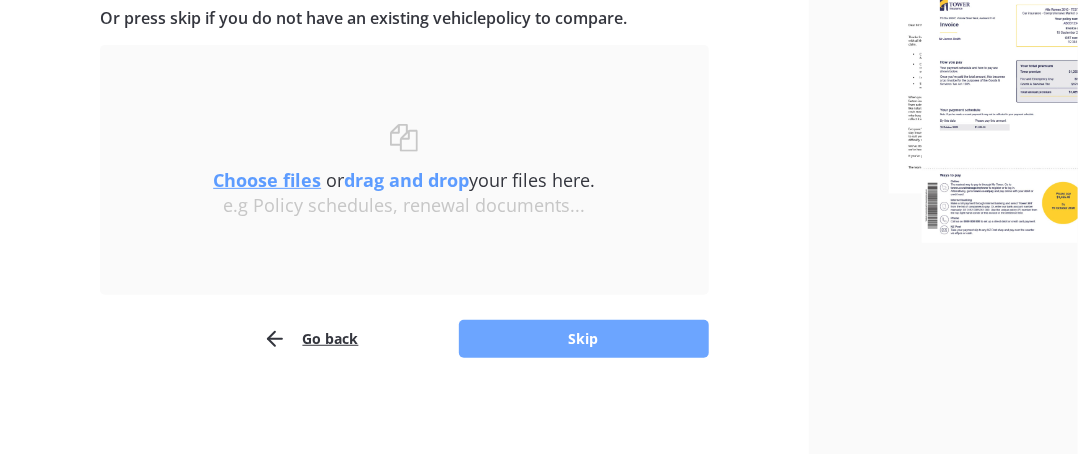 scroll, scrollTop: 282, scrollLeft: 0, axis: vertical 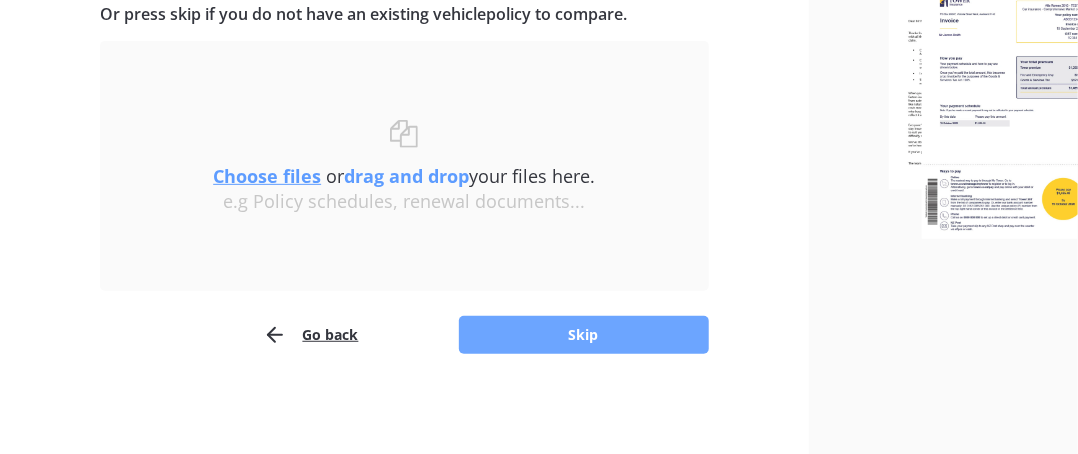 click on "Skip" at bounding box center (584, 335) 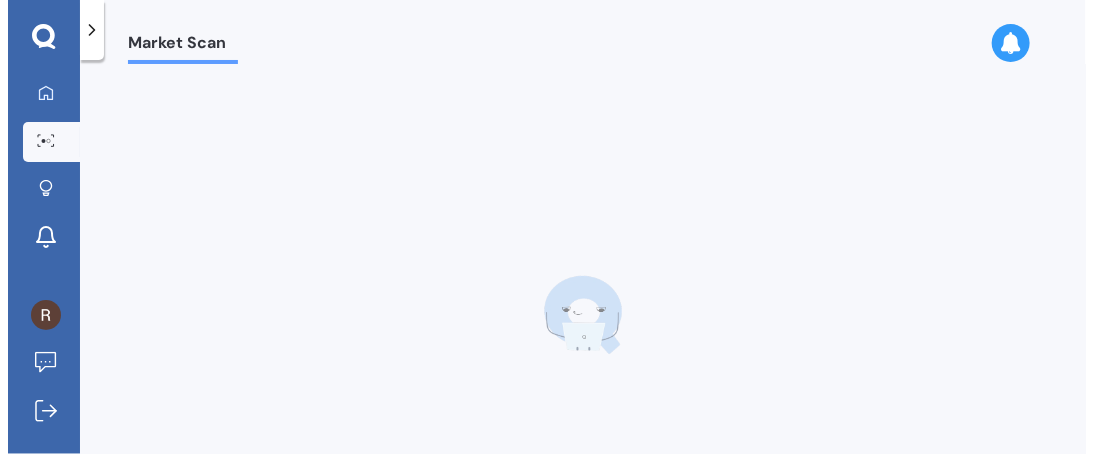 scroll, scrollTop: 0, scrollLeft: 0, axis: both 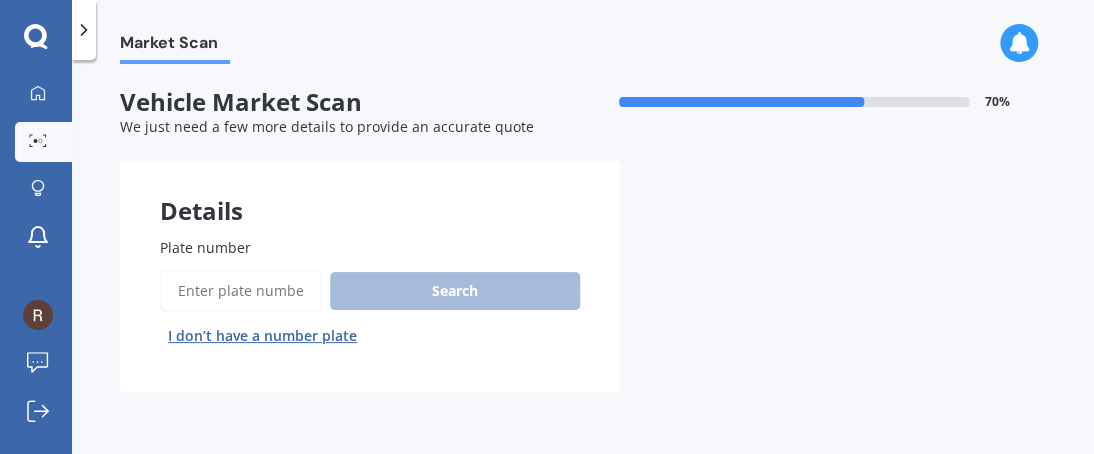 click on "Search I don’t have a number plate" at bounding box center [370, 311] 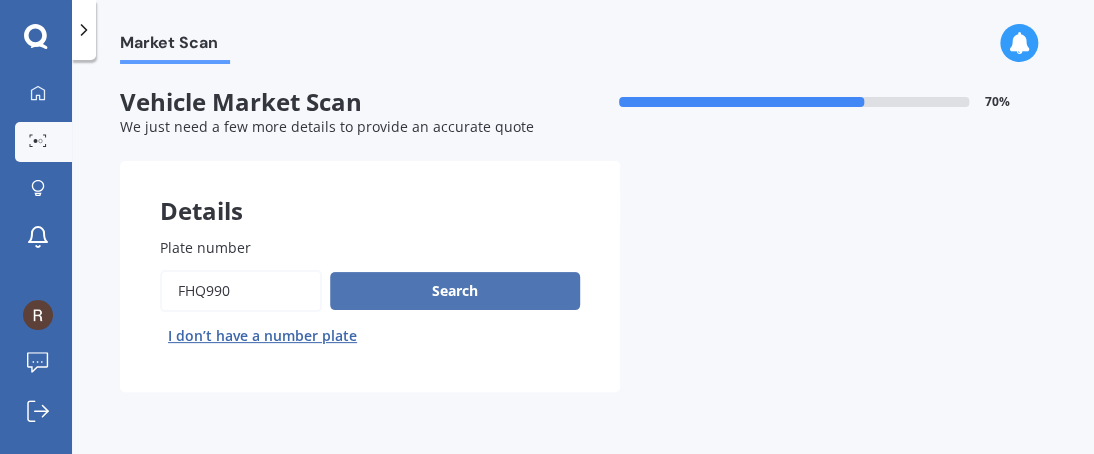 type on "FHQ990" 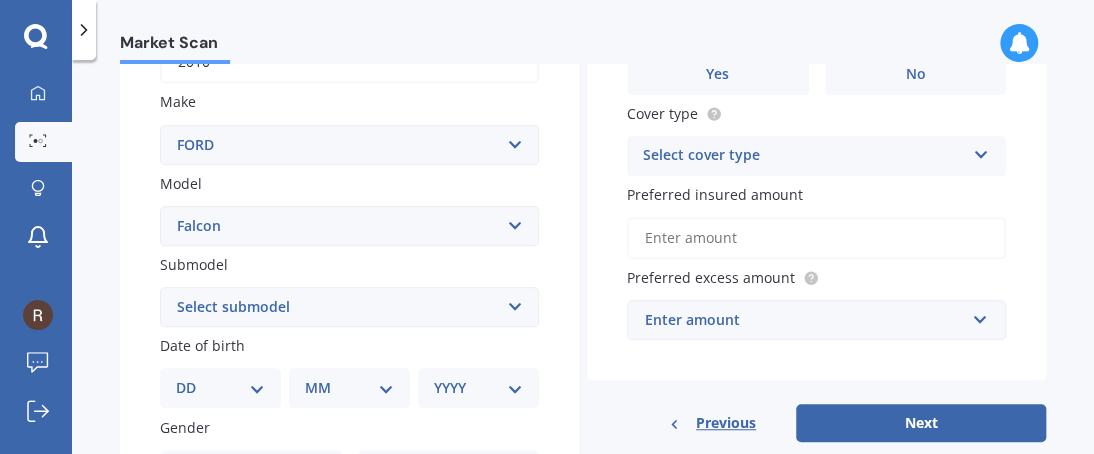 scroll, scrollTop: 400, scrollLeft: 0, axis: vertical 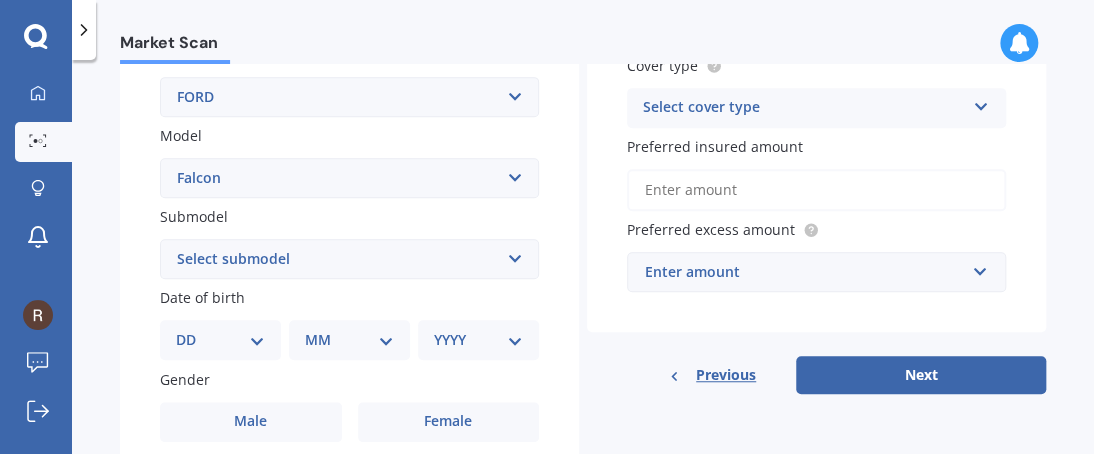 click on "Select submodel (All other) BF FPV FG FPV GS FG G6 non turbo FG G6E Turbo Forte 6 Cyl Futura 6 Cyl Futura V8 GE Sedan GL 6 Cyl sedan GL 6 Cyl ute GL 6 Cyl van GL 6 Cyl wagon GL V8 sedan GL V8 ute GL V8 van GL V8 wagon GLi 6 Cyl sedan GLi 6 Cyl wagon GLi Longreach ute GLi V8 sedan GLi V8 wagon GT S 6 Cyl sedan S 6 Cyl ute S Longreach Ute V8 S V8 SR 6 Cyl SR V8 XL Ute 6 Cyl XL Ute V8 XLS Ute 6 Cyl XLS Ute V8 XR6 Sedan XR6 Turbo Sedan XR6 Turbo Ute XR6 Ute XR6 VCT Sedan XR6 wagon XR8 5.4 V8 Sedan XR8 Sedan AUTO 5.0P XR8 Sprint Sedan XR8 Ute XT 6 Cyl sedan XT 6 Cyl wagon XT sedan 4.0 Litre LPG XT Wagon 4.0 Litre LPG" at bounding box center (349, 259) 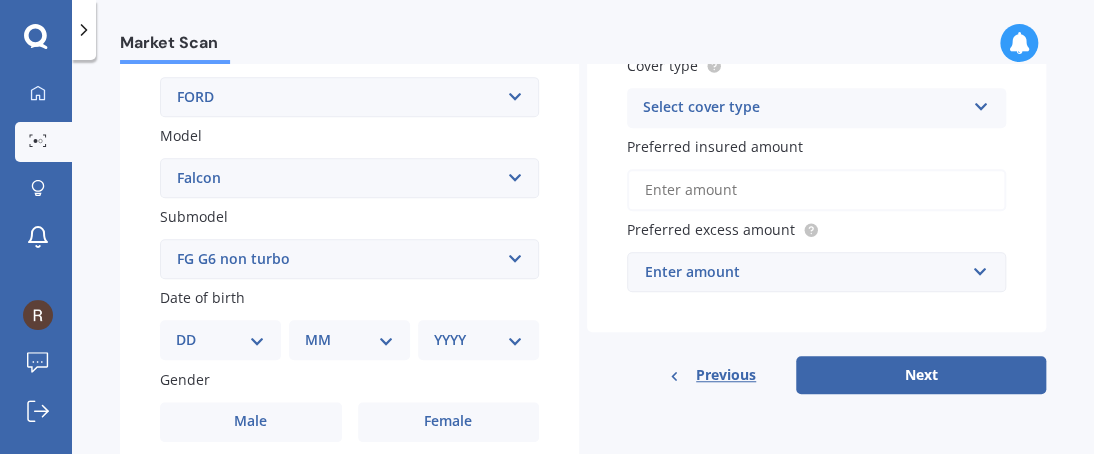 click on "Select submodel (All other) BF FPV FG FPV GS FG G6 non turbo FG G6E Turbo Forte 6 Cyl Futura 6 Cyl Futura V8 GE Sedan GL 6 Cyl sedan GL 6 Cyl ute GL 6 Cyl van GL 6 Cyl wagon GL V8 sedan GL V8 ute GL V8 van GL V8 wagon GLi 6 Cyl sedan GLi 6 Cyl wagon GLi Longreach ute GLi V8 sedan GLi V8 wagon GT S 6 Cyl sedan S 6 Cyl ute S Longreach Ute V8 S V8 SR 6 Cyl SR V8 XL Ute 6 Cyl XL Ute V8 XLS Ute 6 Cyl XLS Ute V8 XR6 Sedan XR6 Turbo Sedan XR6 Turbo Ute XR6 Ute XR6 VCT Sedan XR6 wagon XR8 5.4 V8 Sedan XR8 Sedan AUTO 5.0P XR8 Sprint Sedan XR8 Ute XT 6 Cyl sedan XT 6 Cyl wagon XT sedan 4.0 Litre LPG XT Wagon 4.0 Litre LPG" at bounding box center (349, 259) 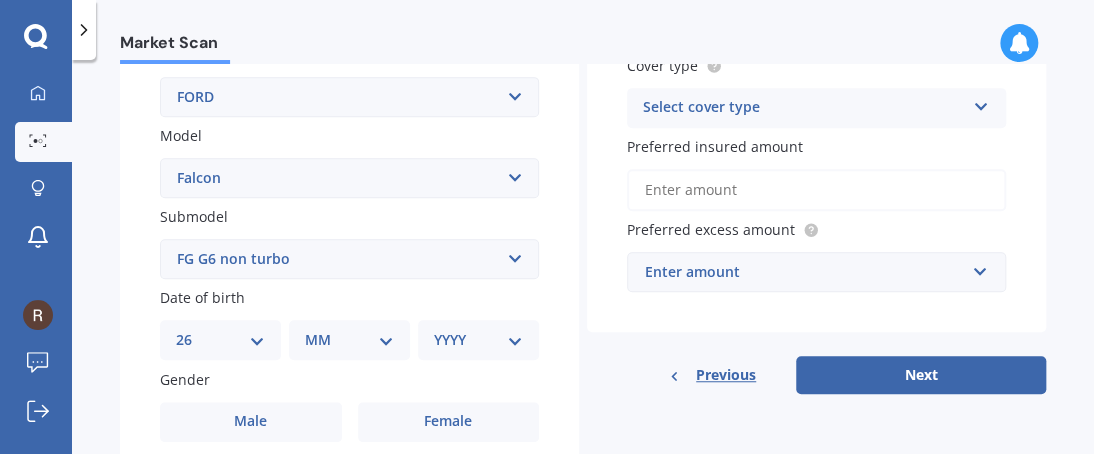 click on "DD 01 02 03 04 05 06 07 08 09 10 11 12 13 14 15 16 17 18 19 20 21 22 23 24 25 26 27 28 29 30 31" at bounding box center [220, 340] 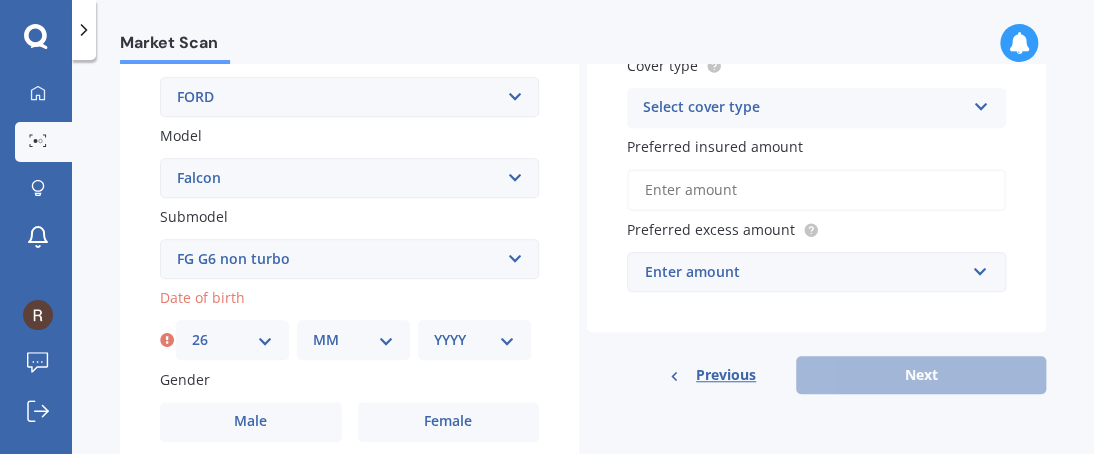 click on "MM 01 02 03 04 05 06 07 08 09 10 11 12" at bounding box center (353, 340) 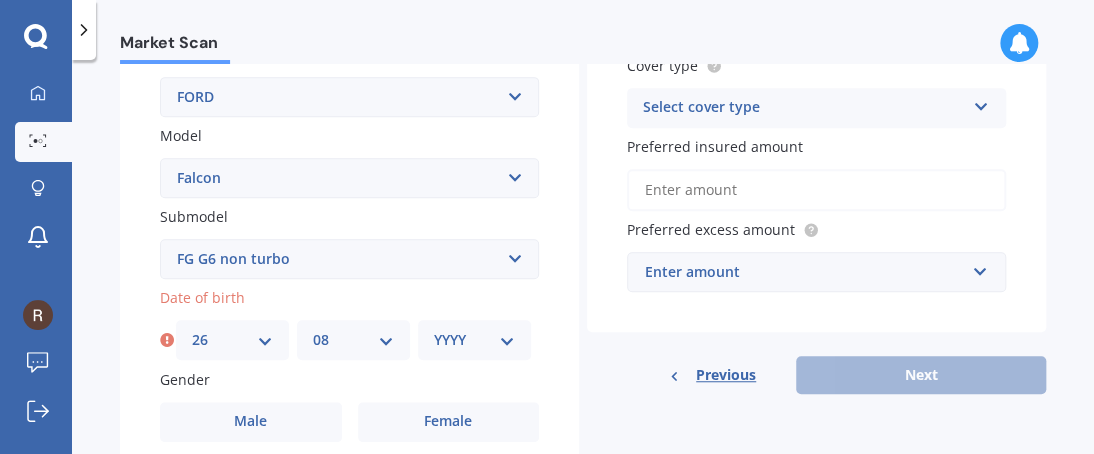 click on "MM 01 02 03 04 05 06 07 08 09 10 11 12" at bounding box center [353, 340] 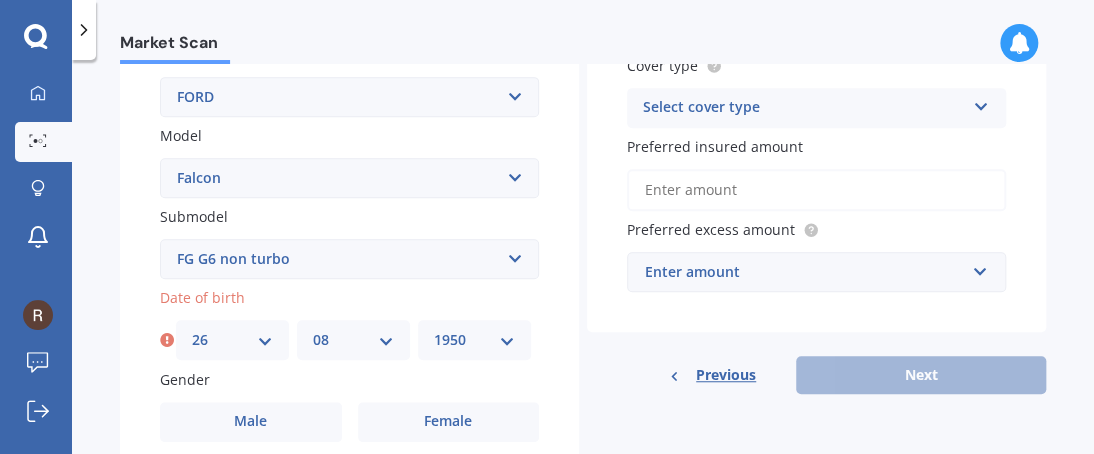 click on "YYYY 2025 2024 2023 2022 2021 2020 2019 2018 2017 2016 2015 2014 2013 2012 2011 2010 2009 2008 2007 2006 2005 2004 2003 2002 2001 2000 1999 1998 1997 1996 1995 1994 1993 1992 1991 1990 1989 1988 1987 1986 1985 1984 1983 1982 1981 1980 1979 1978 1977 1976 1975 1974 1973 1972 1971 1970 1969 1968 1967 1966 1965 1964 1963 1962 1961 1960 1959 1958 1957 1956 1955 1954 1953 1952 1951 1950 1949 1948 1947 1946 1945 1944 1943 1942 1941 1940 1939 1938 1937 1936 1935 1934 1933 1932 1931 1930 1929 1928 1927 1926" at bounding box center [474, 340] 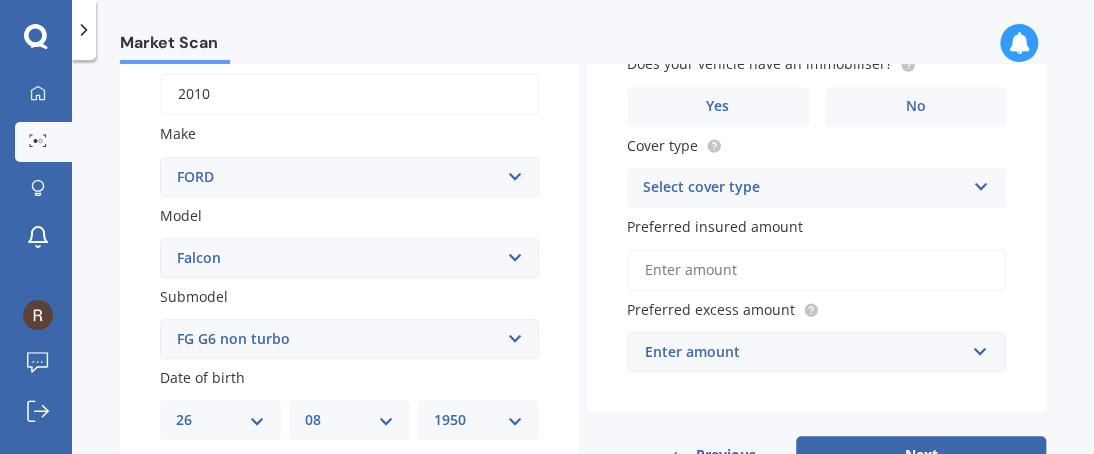 scroll, scrollTop: 200, scrollLeft: 0, axis: vertical 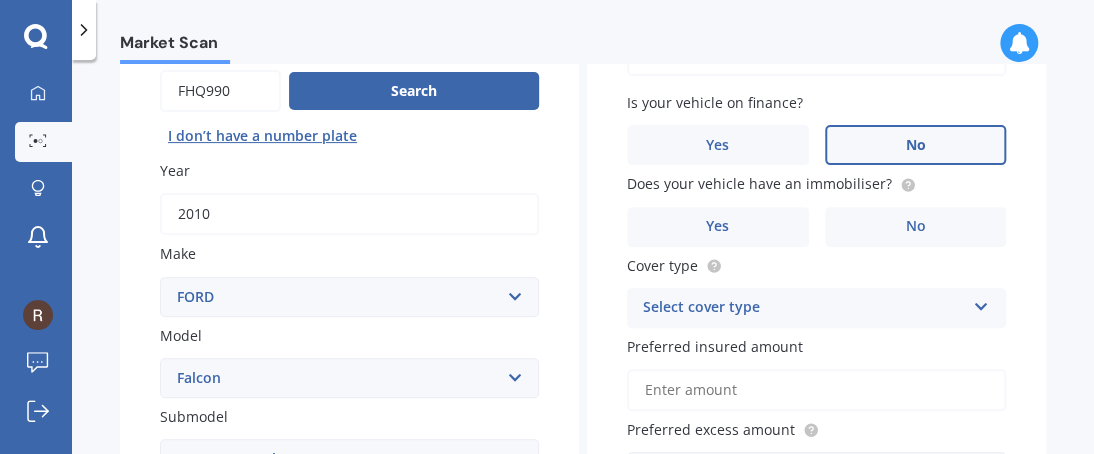 click on "No" at bounding box center [250, 621] 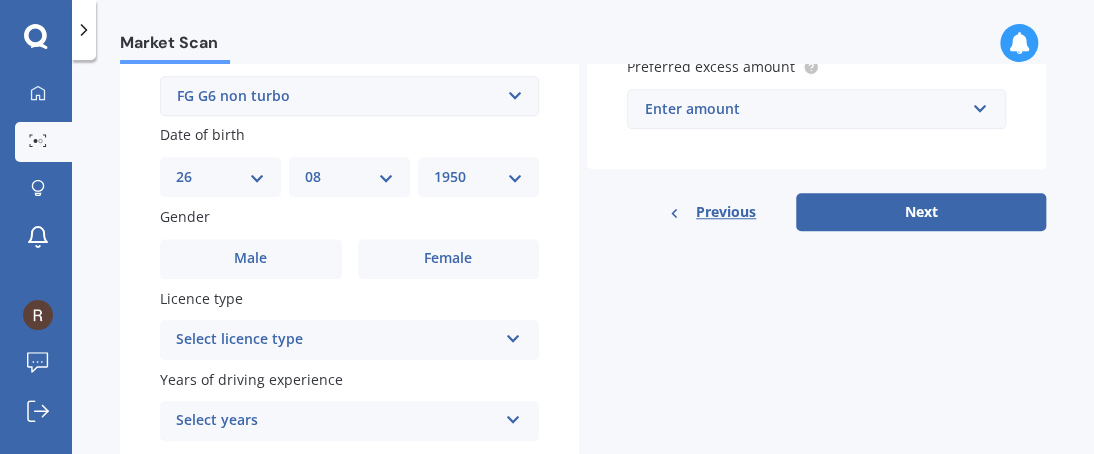 scroll, scrollTop: 600, scrollLeft: 0, axis: vertical 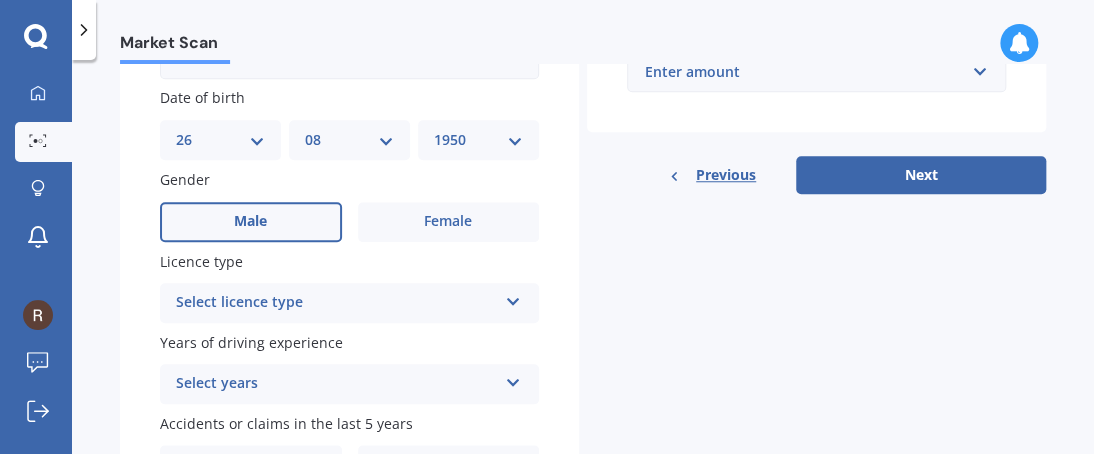 click on "Male" at bounding box center [250, 221] 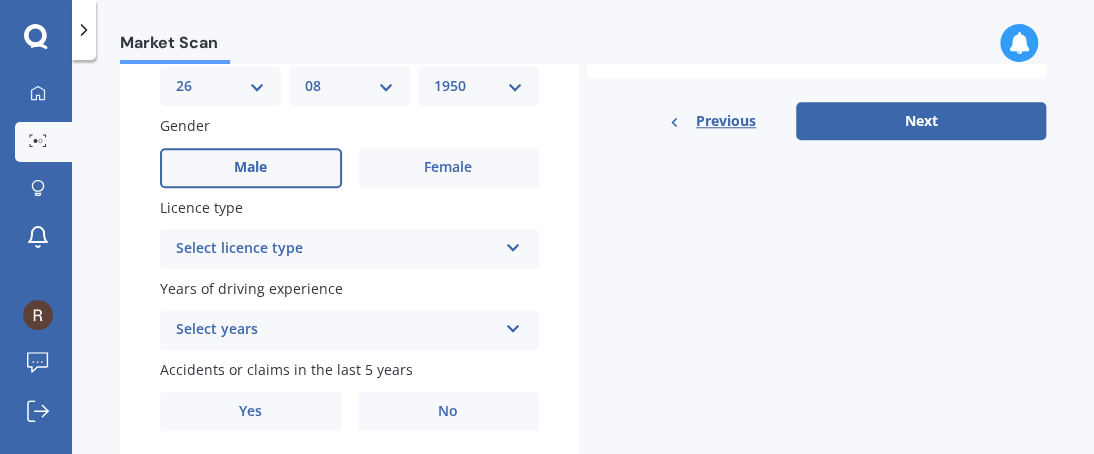 scroll, scrollTop: 700, scrollLeft: 0, axis: vertical 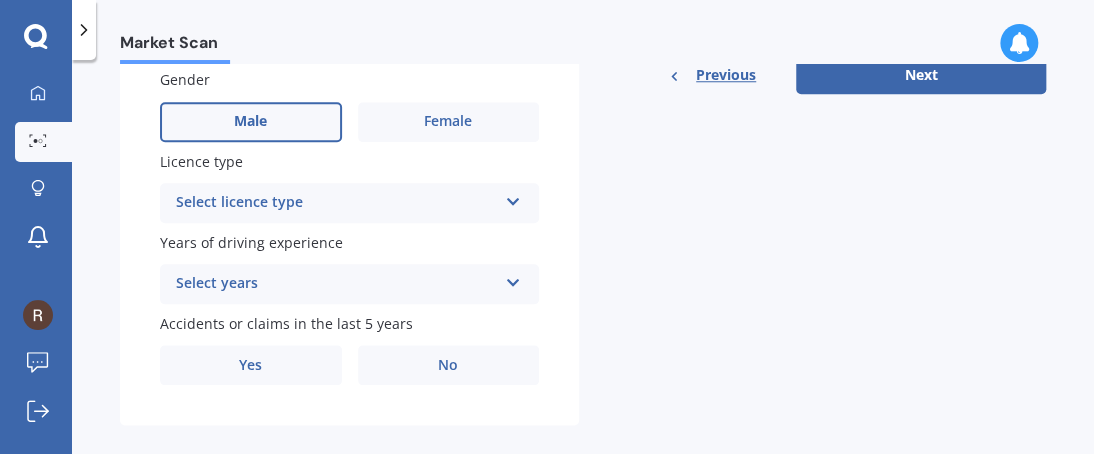 click at bounding box center [513, 198] 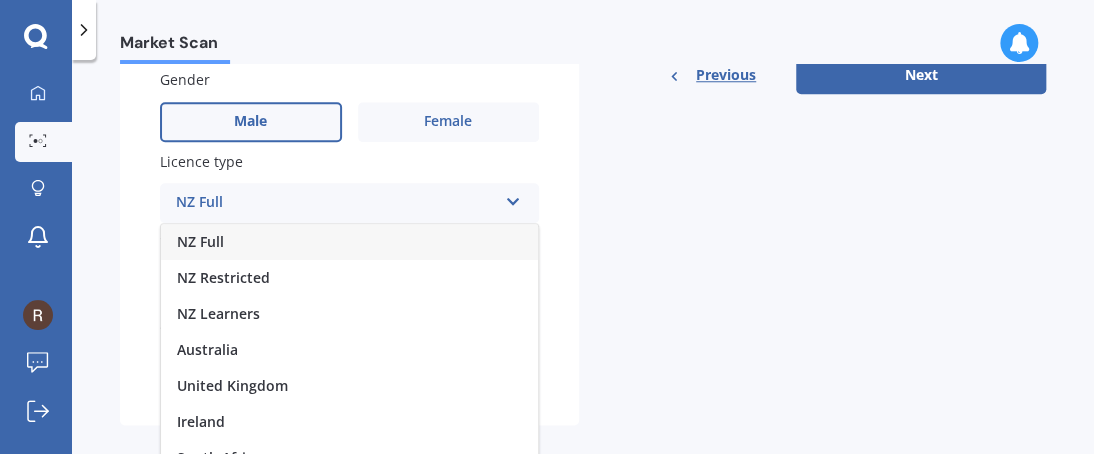 click on "NZ Full" at bounding box center (200, 241) 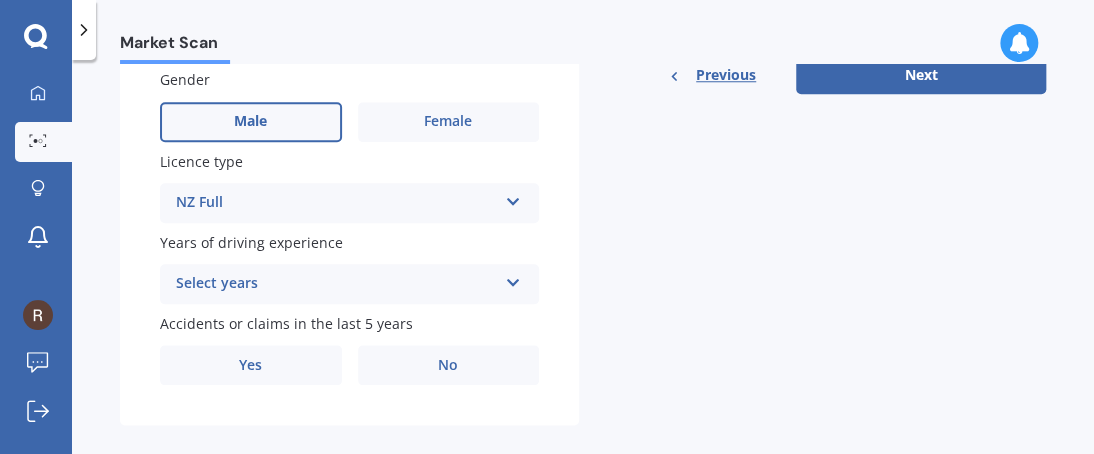 scroll, scrollTop: 723, scrollLeft: 0, axis: vertical 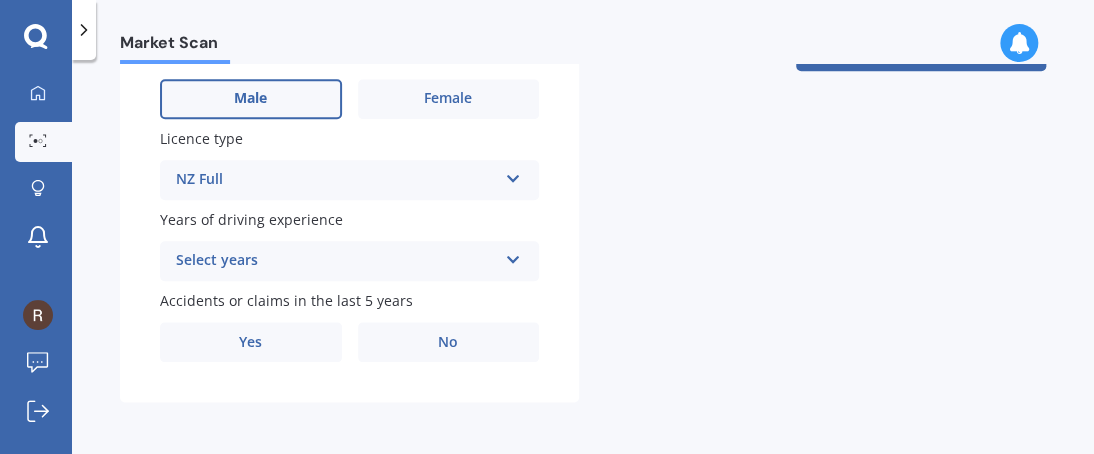 click at bounding box center (513, 175) 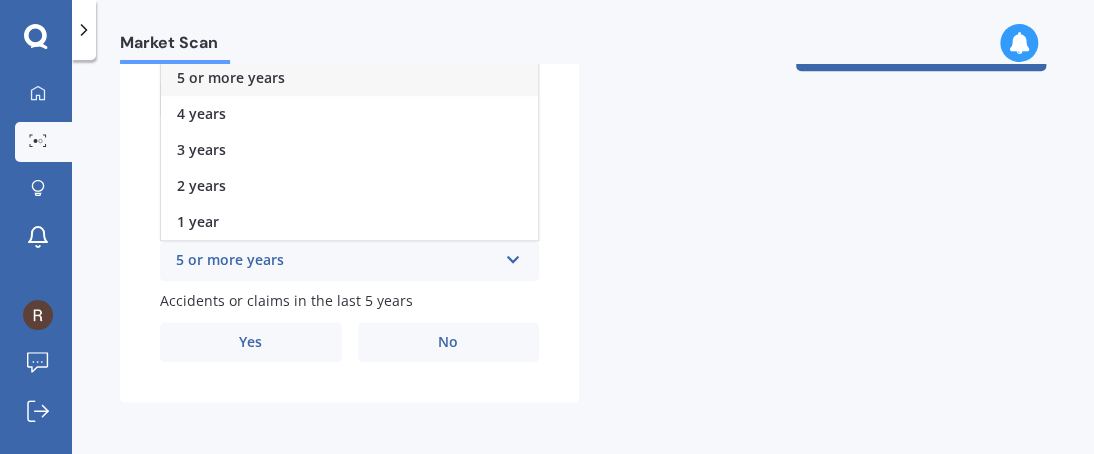 click on "5 or more years" at bounding box center [336, 261] 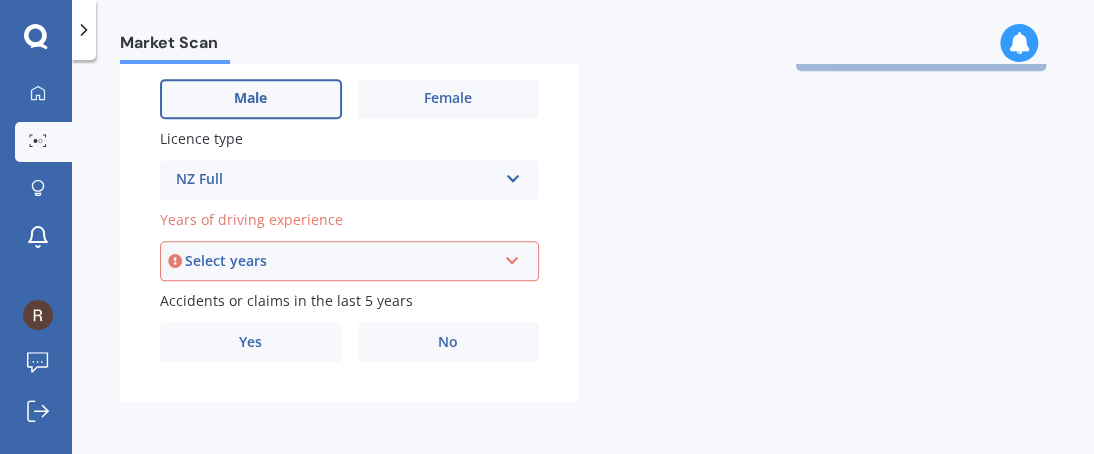 click at bounding box center [512, 257] 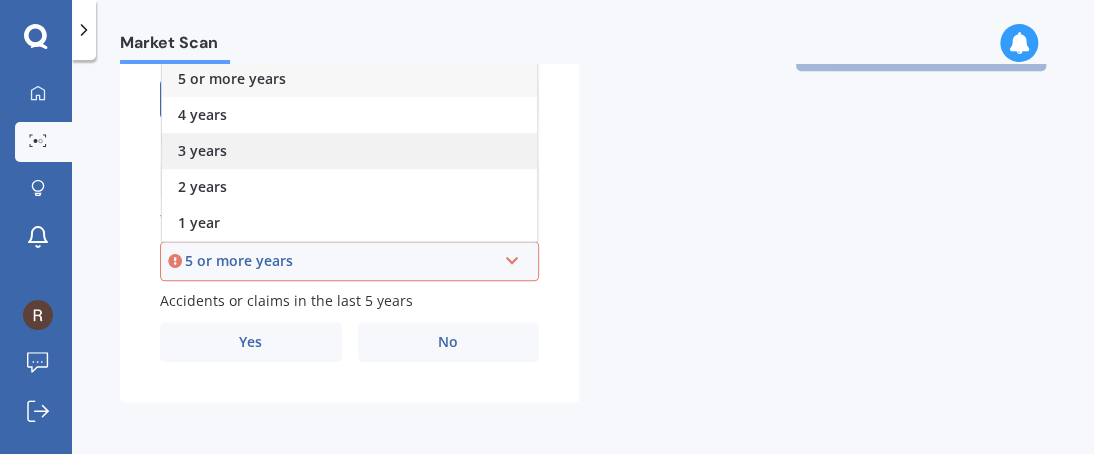 scroll, scrollTop: 623, scrollLeft: 0, axis: vertical 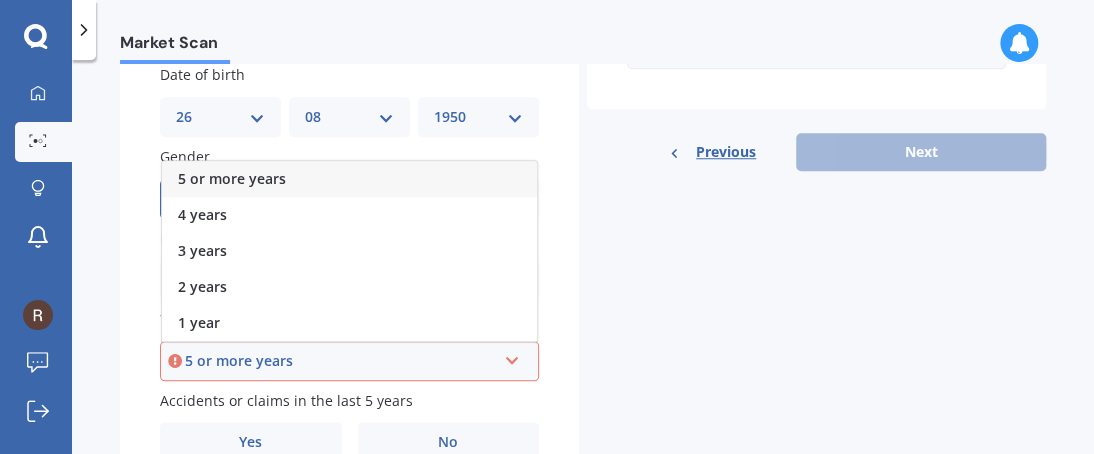 click on "5 or more years" at bounding box center [232, 178] 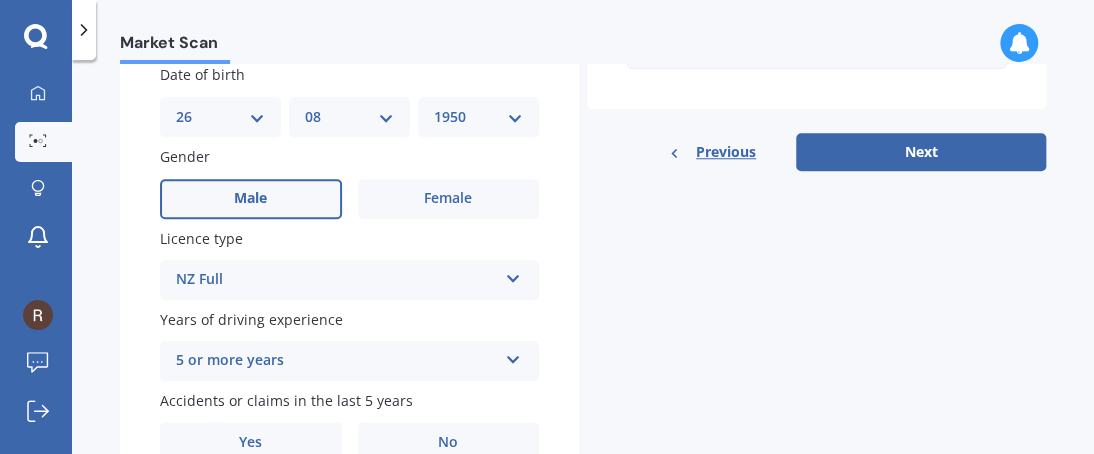 scroll, scrollTop: 723, scrollLeft: 0, axis: vertical 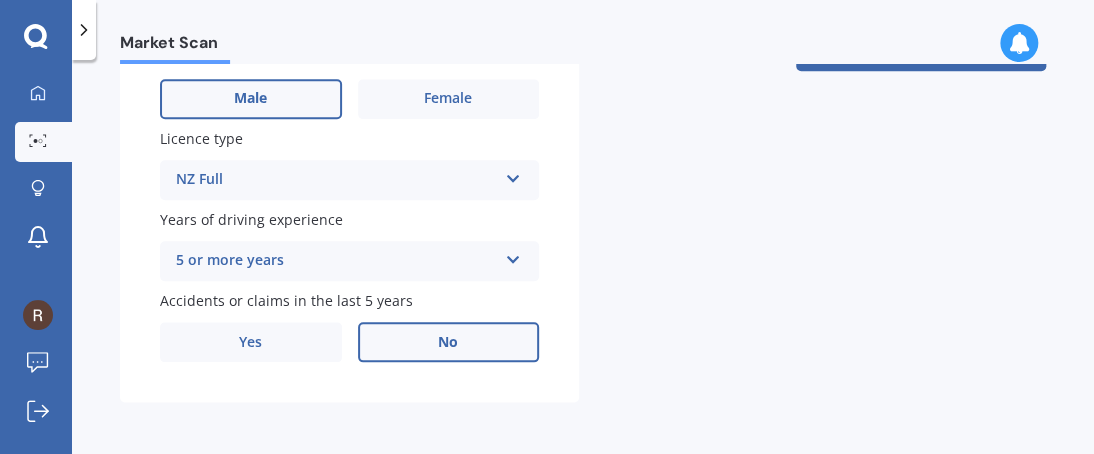 click on "No" at bounding box center [250, 98] 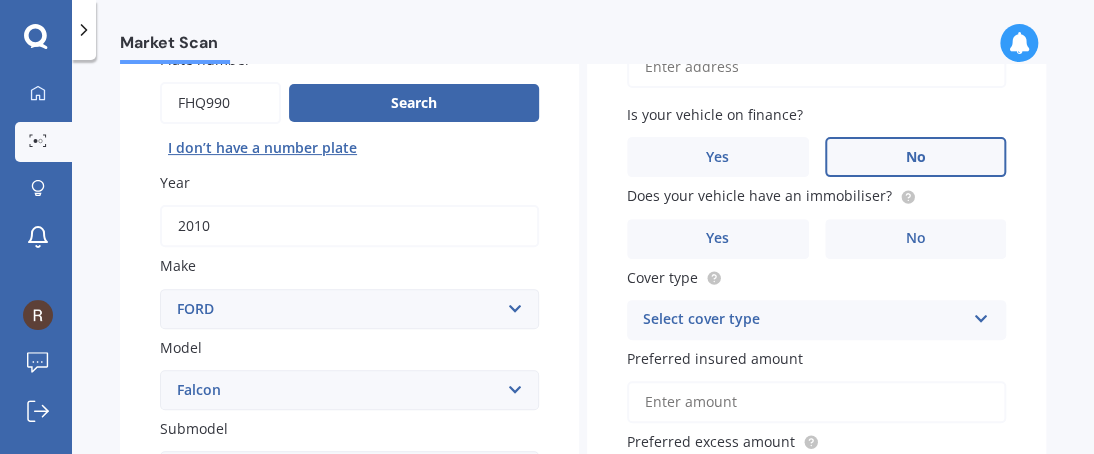 scroll, scrollTop: 223, scrollLeft: 0, axis: vertical 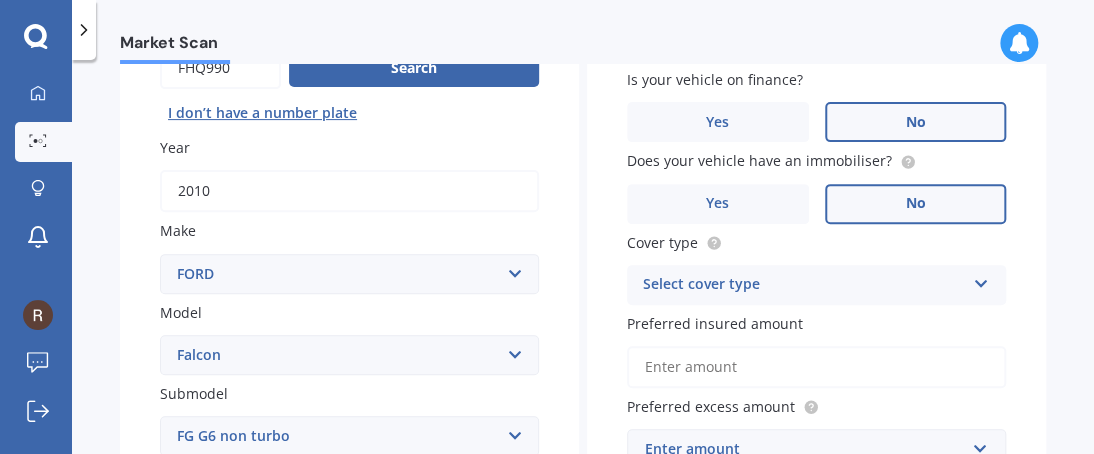 click on "No" at bounding box center [250, 598] 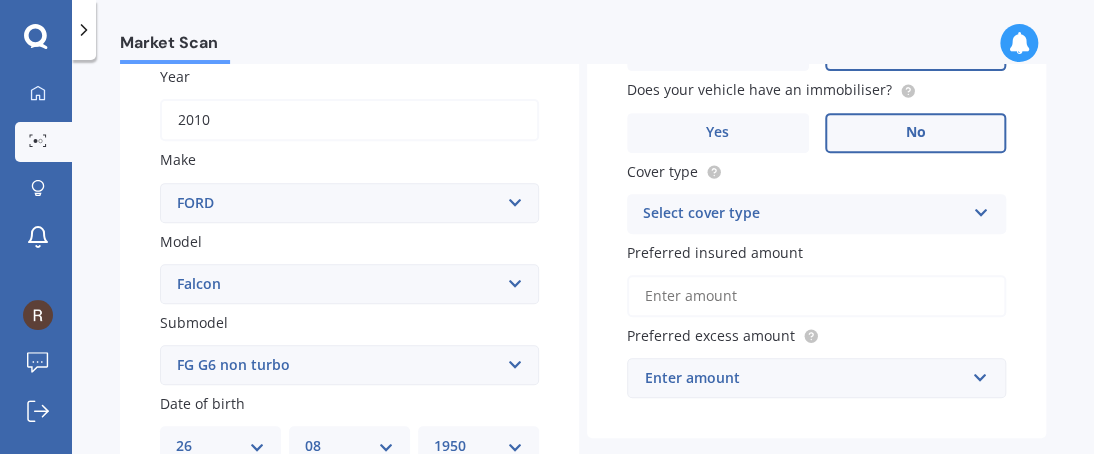 scroll, scrollTop: 423, scrollLeft: 0, axis: vertical 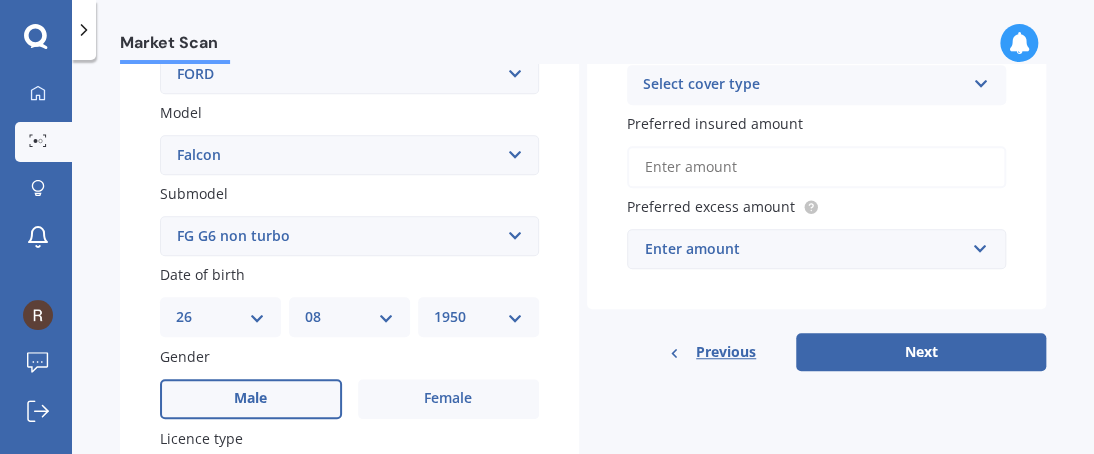 click at bounding box center [513, 475] 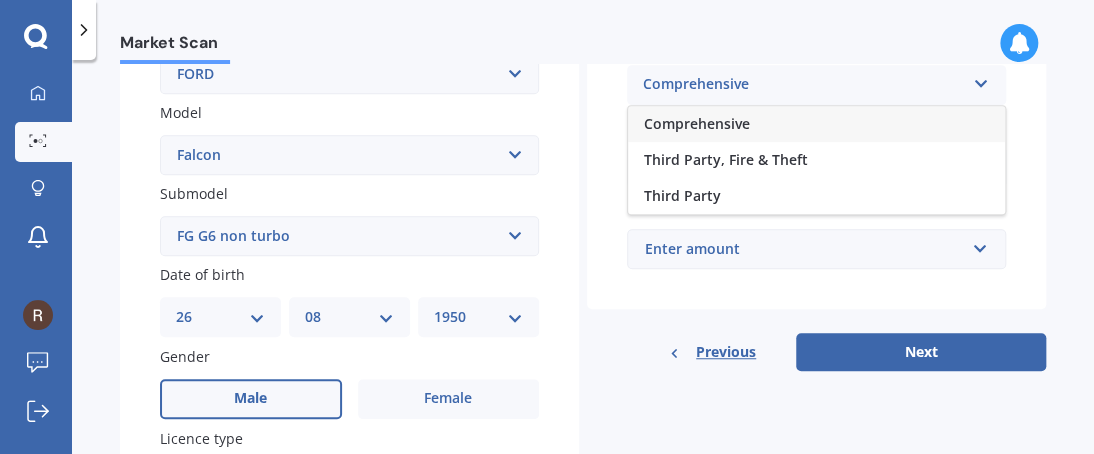 click on "Comprehensive" at bounding box center (697, 123) 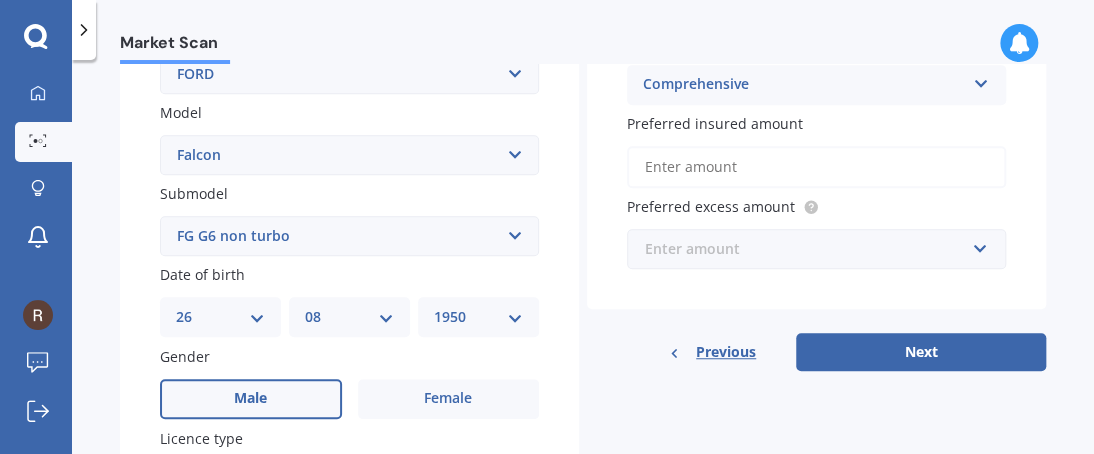click at bounding box center [809, 249] 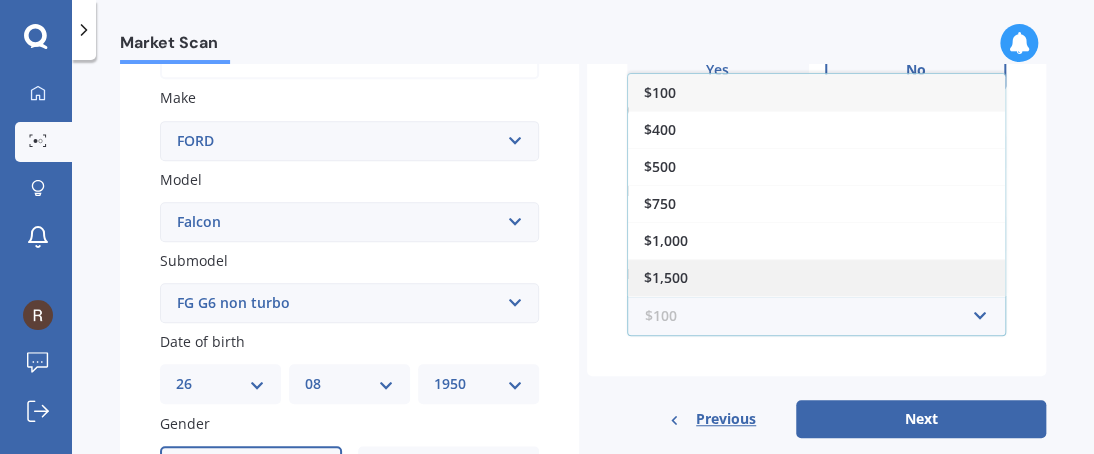 scroll, scrollTop: 323, scrollLeft: 0, axis: vertical 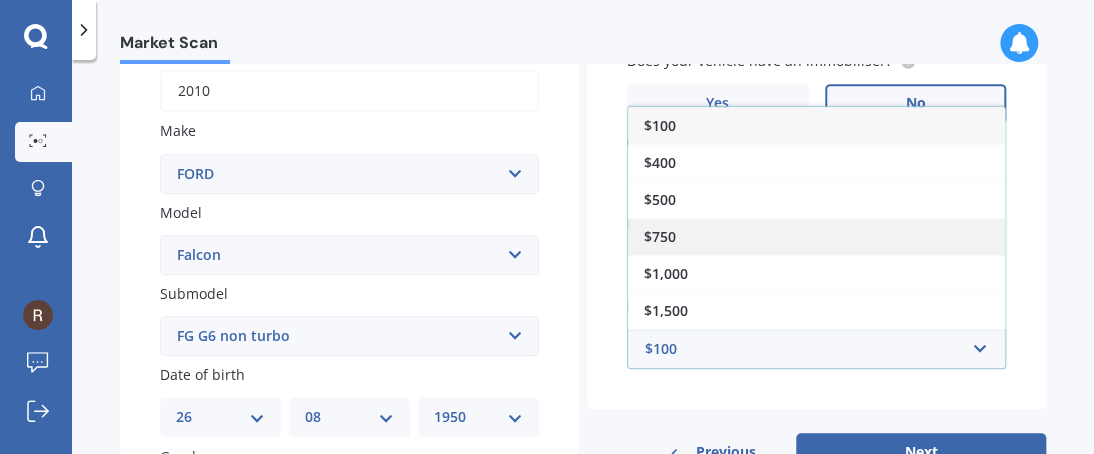 click on "$750" at bounding box center (660, 125) 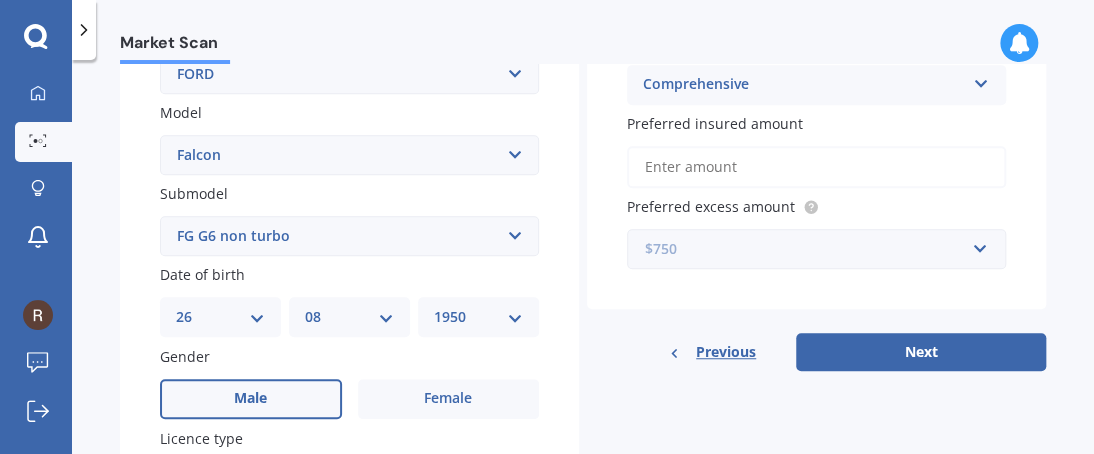 scroll, scrollTop: 523, scrollLeft: 0, axis: vertical 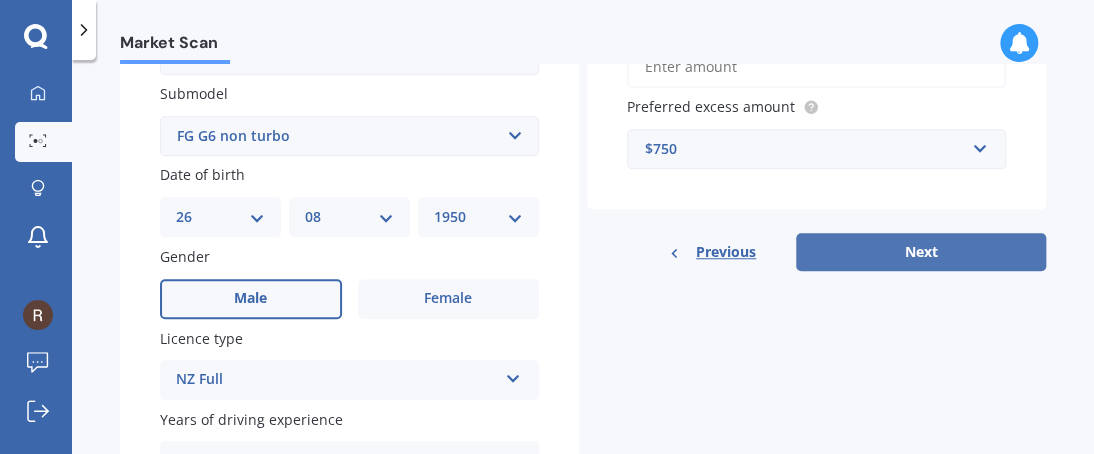 click on "Next" at bounding box center [921, 252] 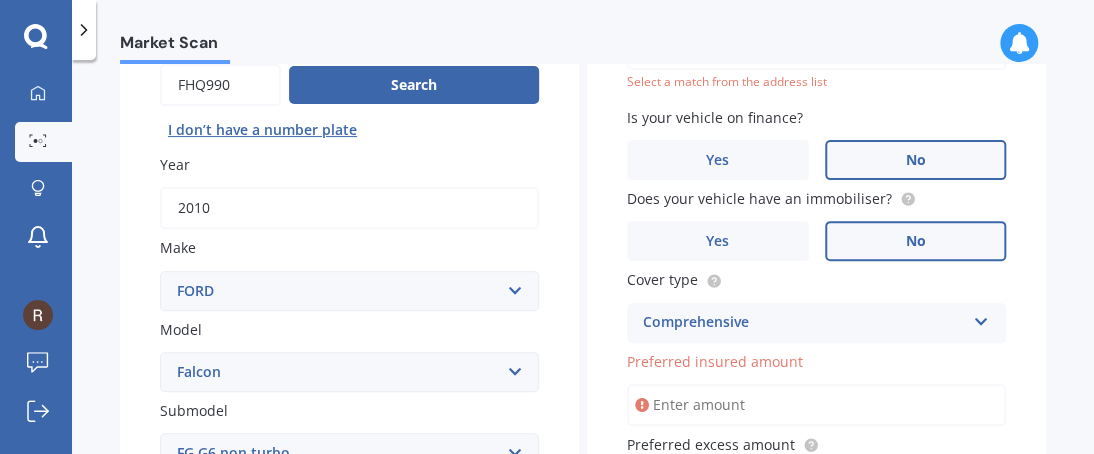 scroll, scrollTop: 136, scrollLeft: 0, axis: vertical 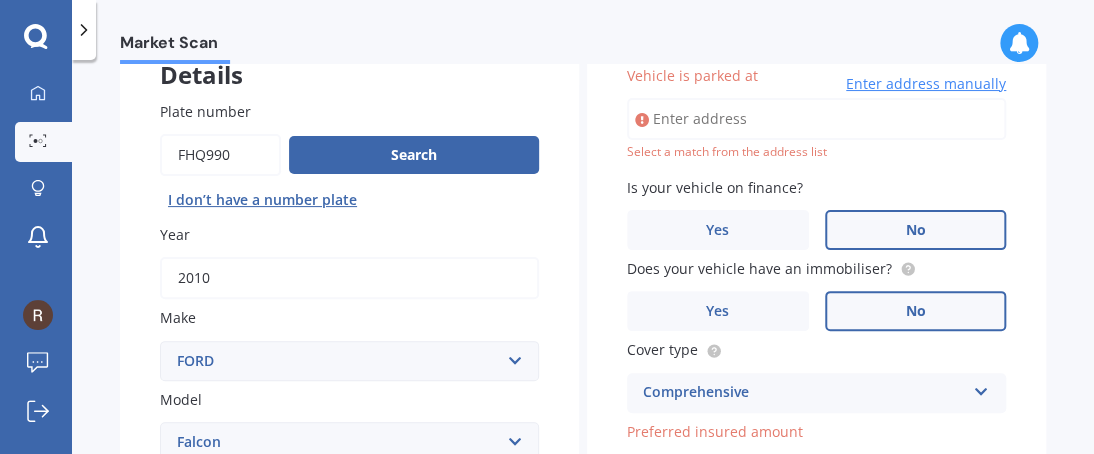 click on "Vehicle is parked at" at bounding box center (816, 119) 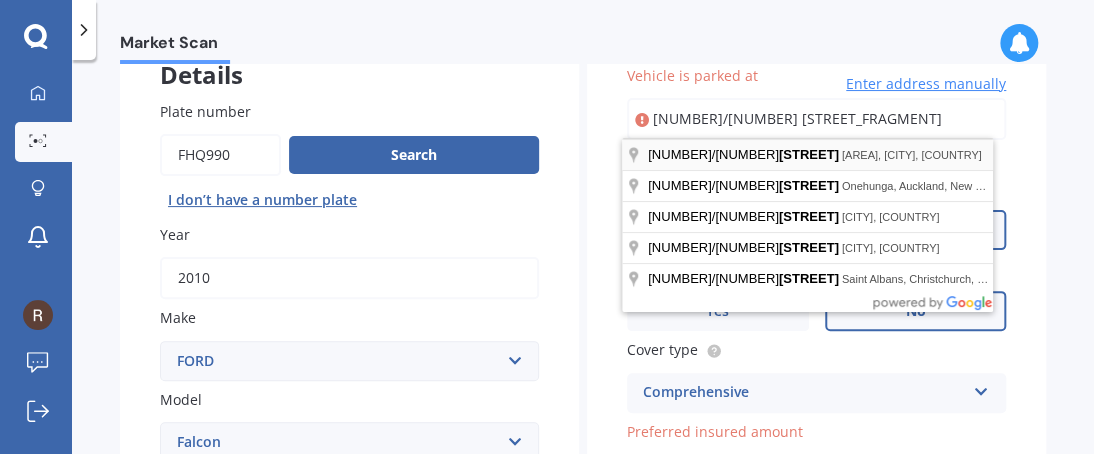 type on "[NUMBER]/[NUMBER] [STREET_FRAGMENT]" 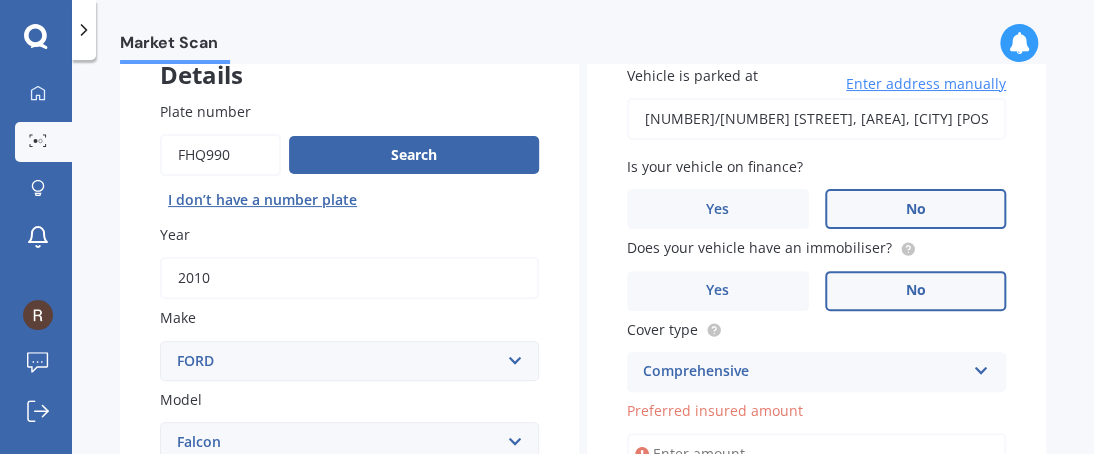 scroll, scrollTop: 152, scrollLeft: 0, axis: vertical 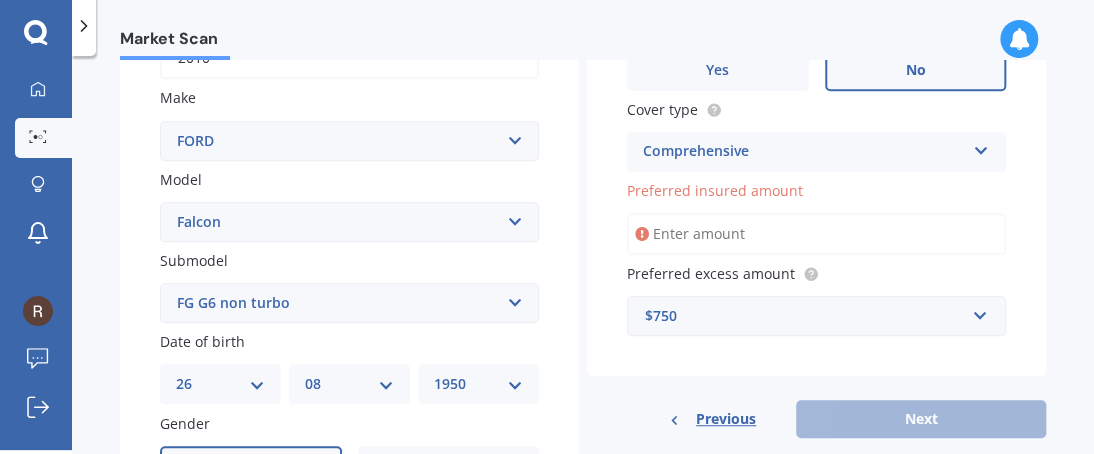 click on "Preferred insured amount" at bounding box center [816, 234] 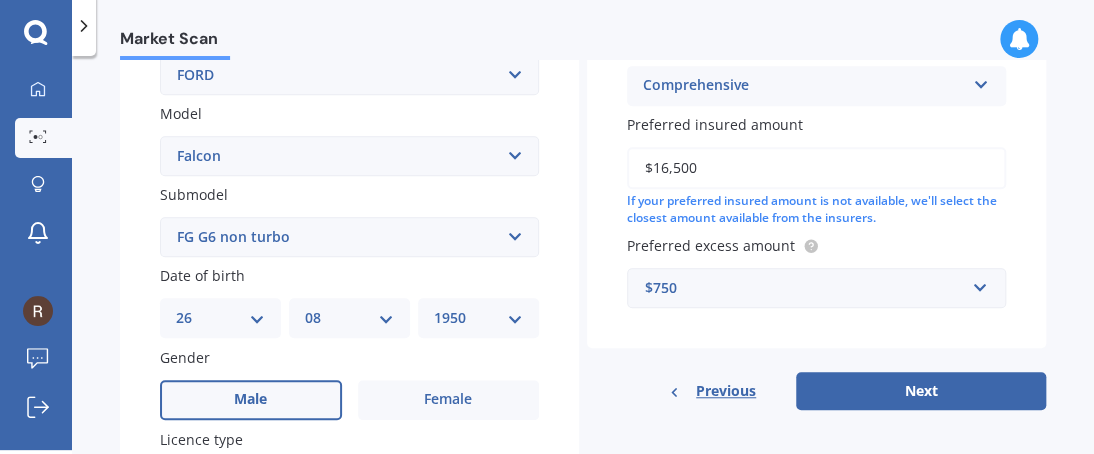 scroll, scrollTop: 452, scrollLeft: 0, axis: vertical 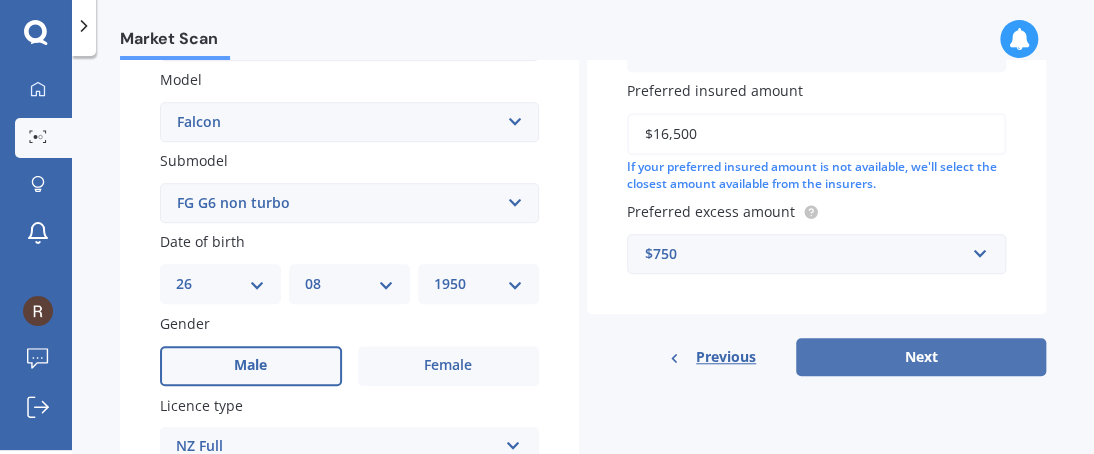 type on "$16,500" 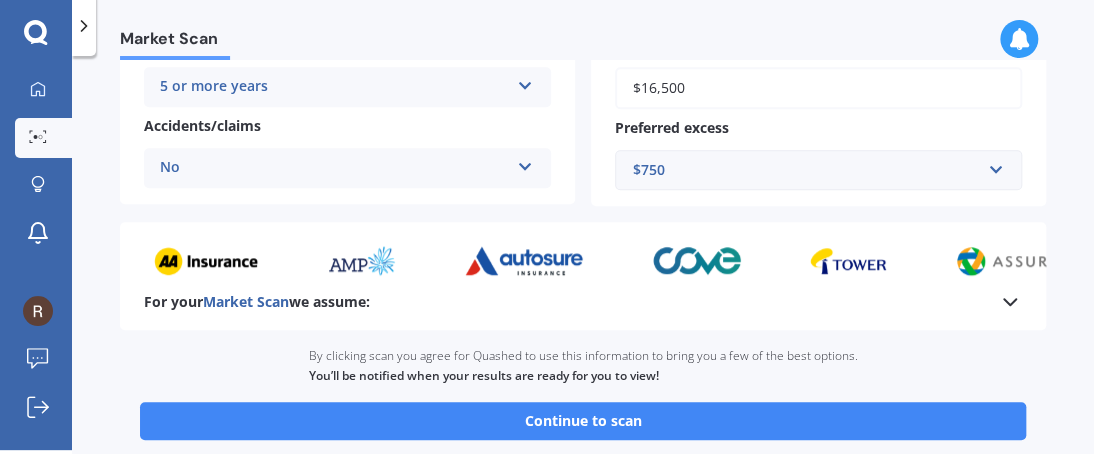 scroll, scrollTop: 577, scrollLeft: 0, axis: vertical 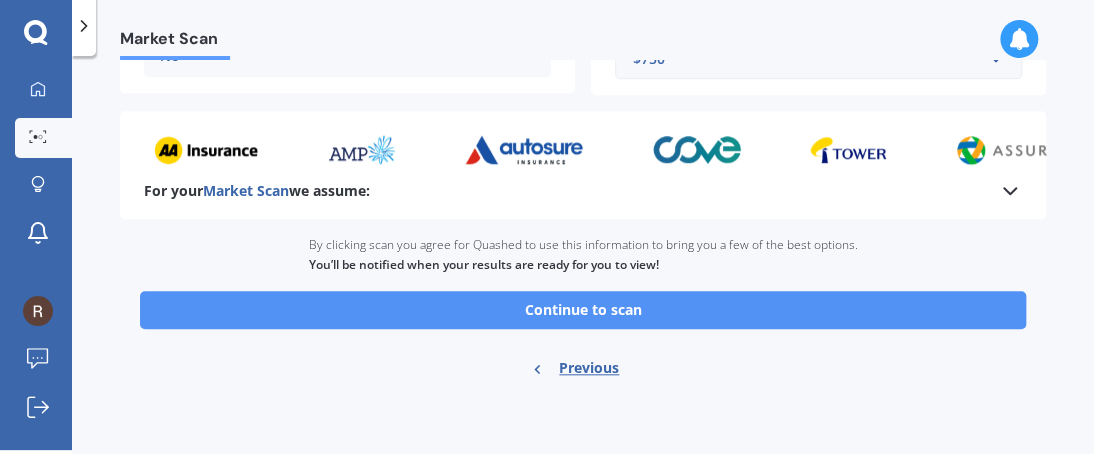 click on "Continue to scan" at bounding box center [583, 310] 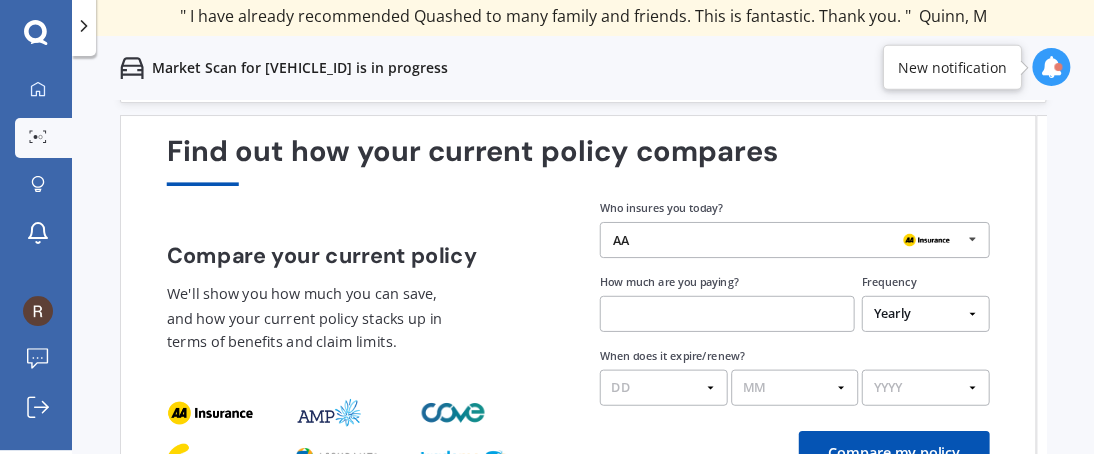 scroll, scrollTop: 100, scrollLeft: 0, axis: vertical 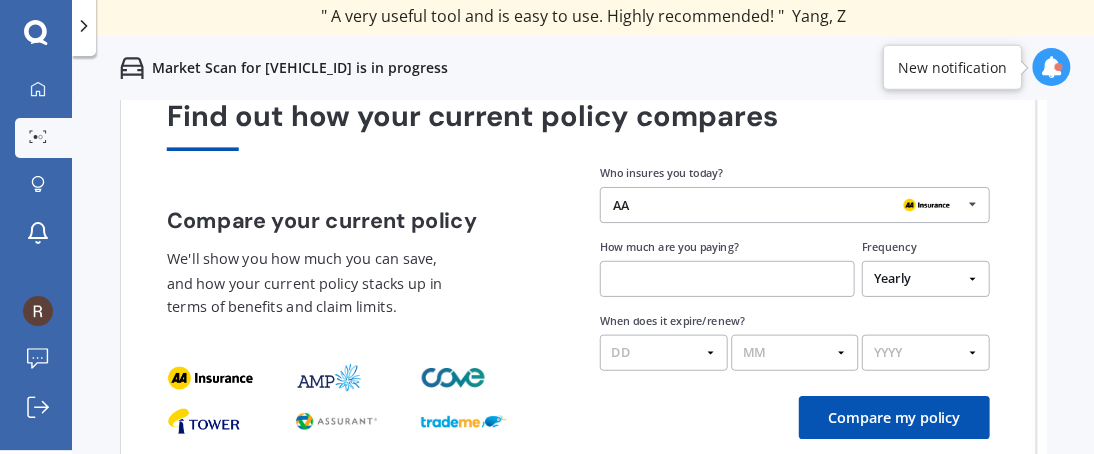 click at bounding box center [972, 204] 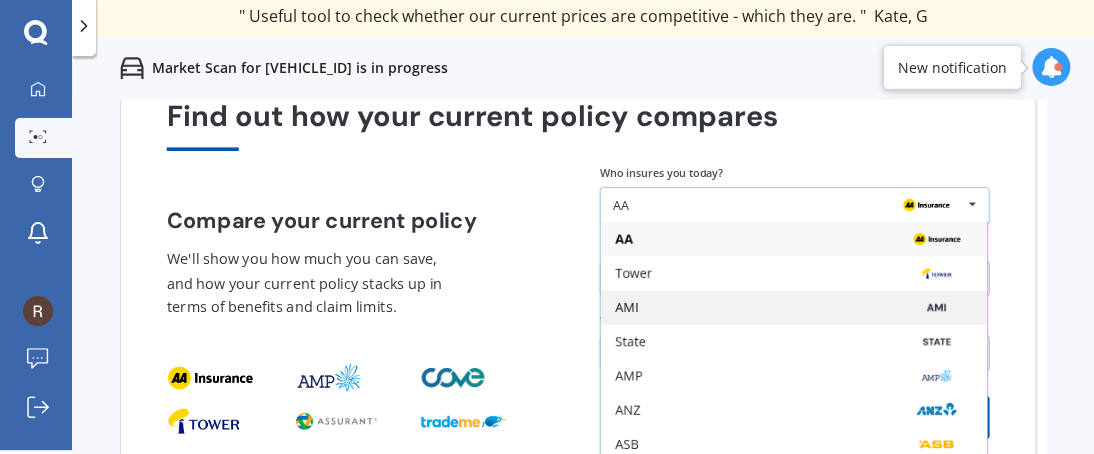 click on "AMI" at bounding box center (624, 239) 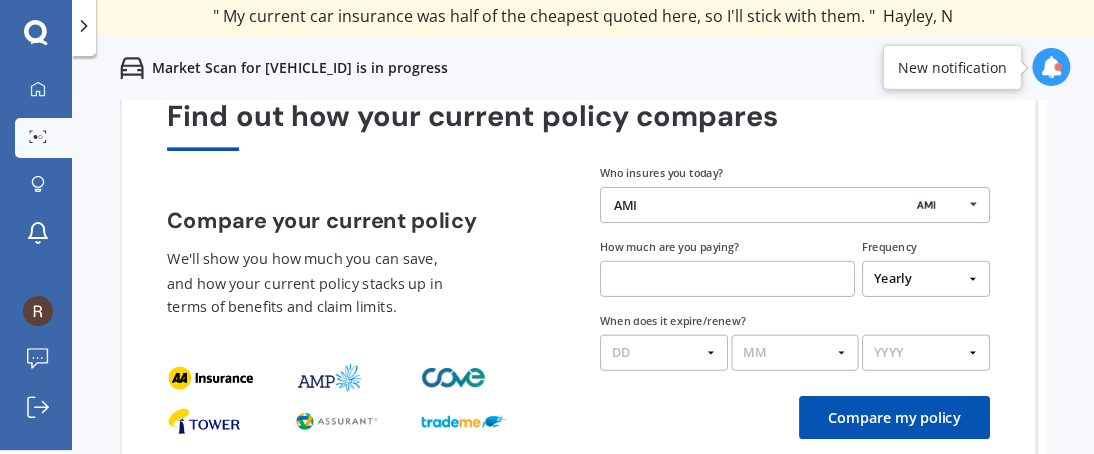 click at bounding box center [727, 279] 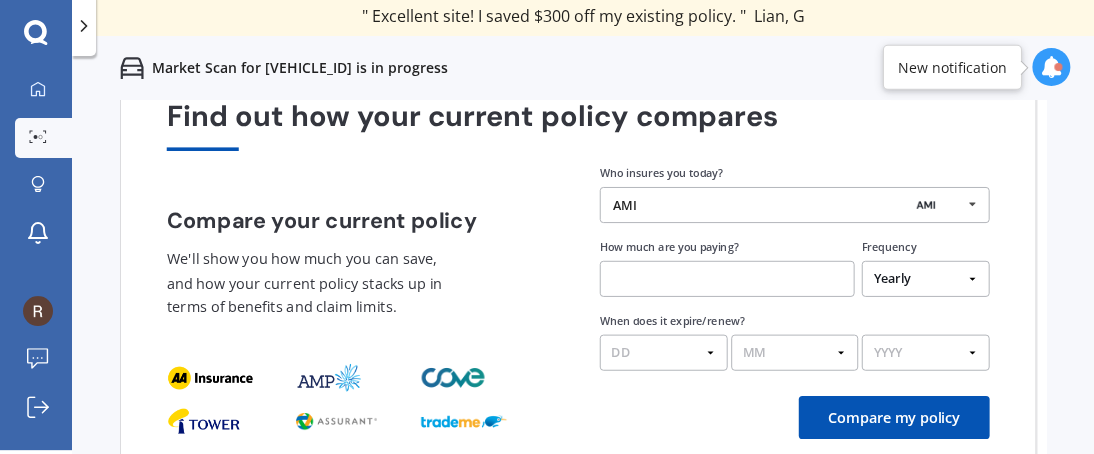 click at bounding box center (727, 279) 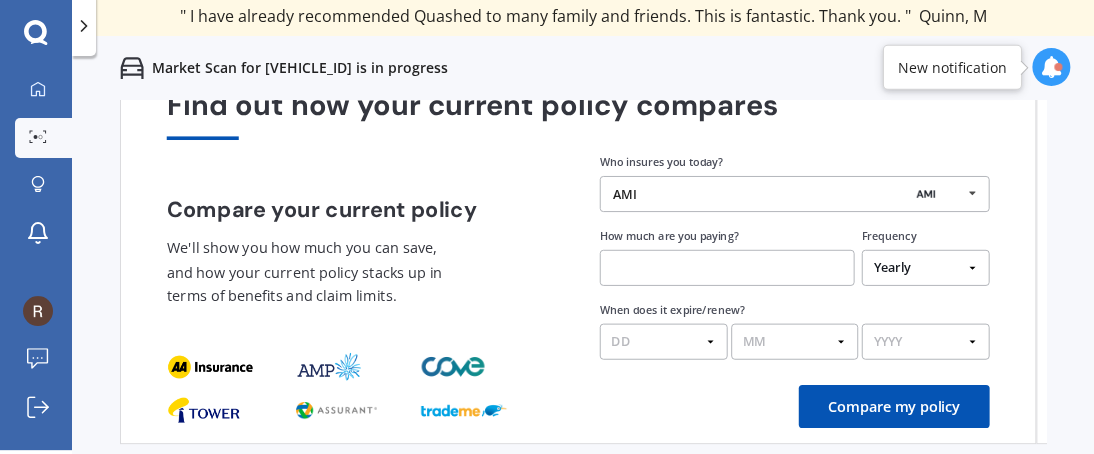 scroll, scrollTop: 76, scrollLeft: 0, axis: vertical 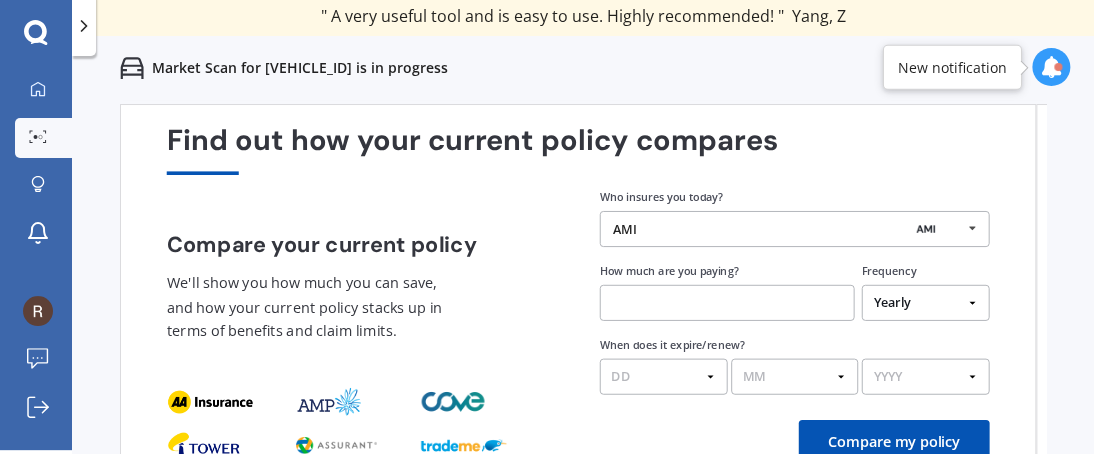 click at bounding box center (727, 303) 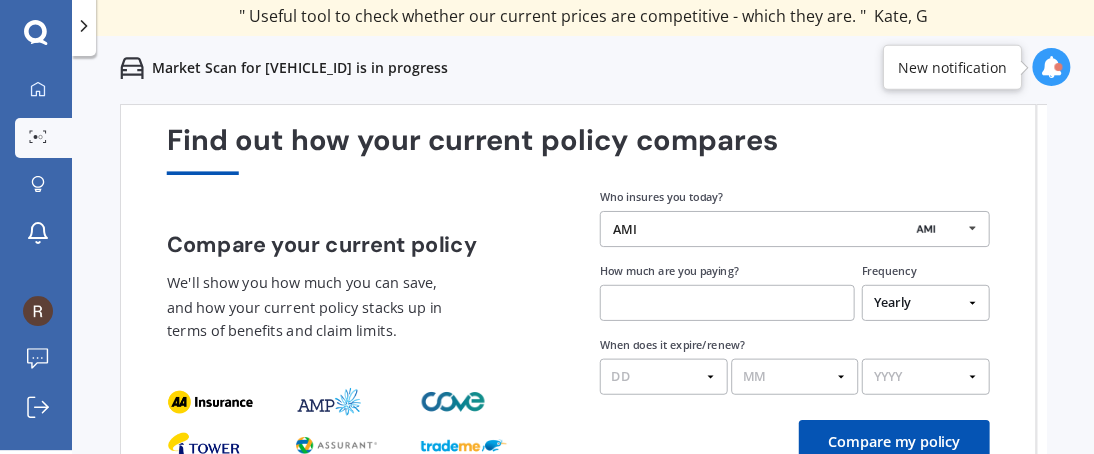 click at bounding box center (727, 303) 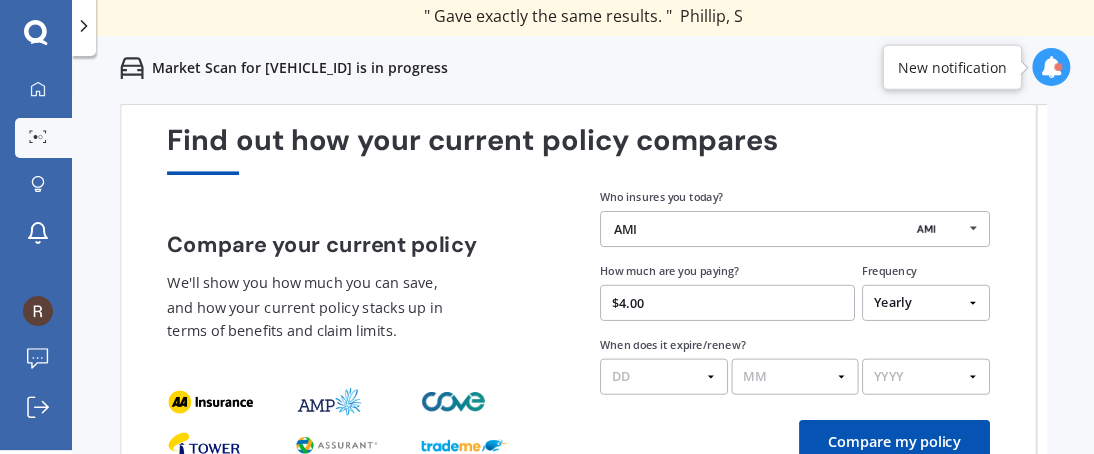 click on "$4.00" at bounding box center (727, 303) 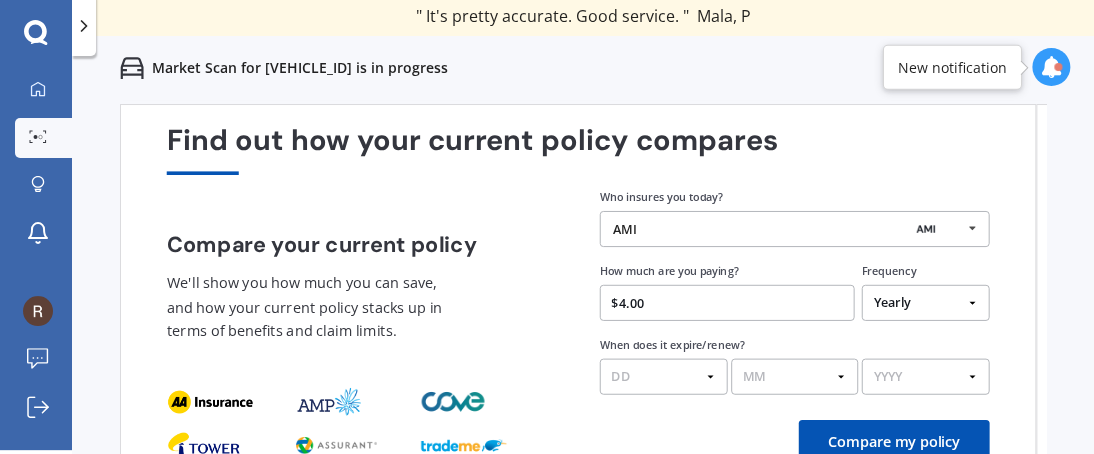 click on "$4.00" at bounding box center [727, 303] 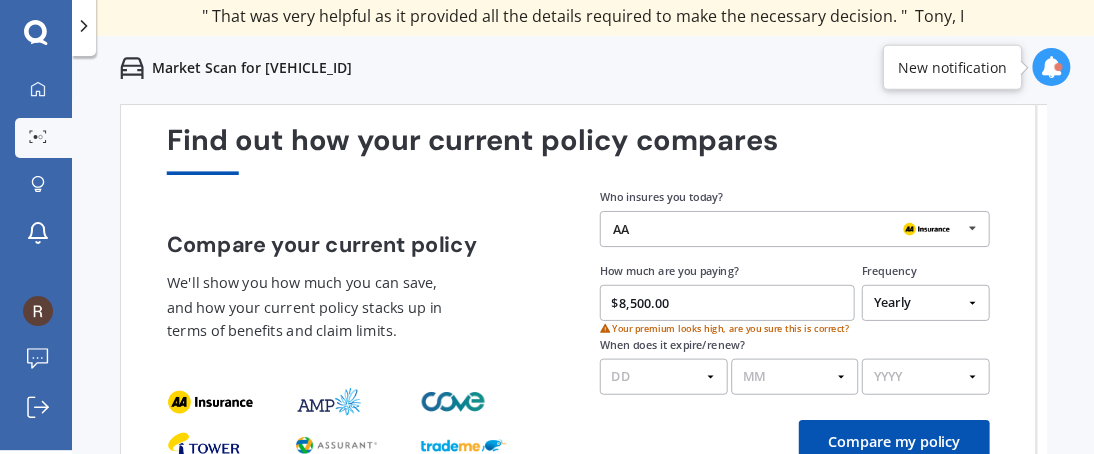 click on "$8,500.00" at bounding box center [727, 303] 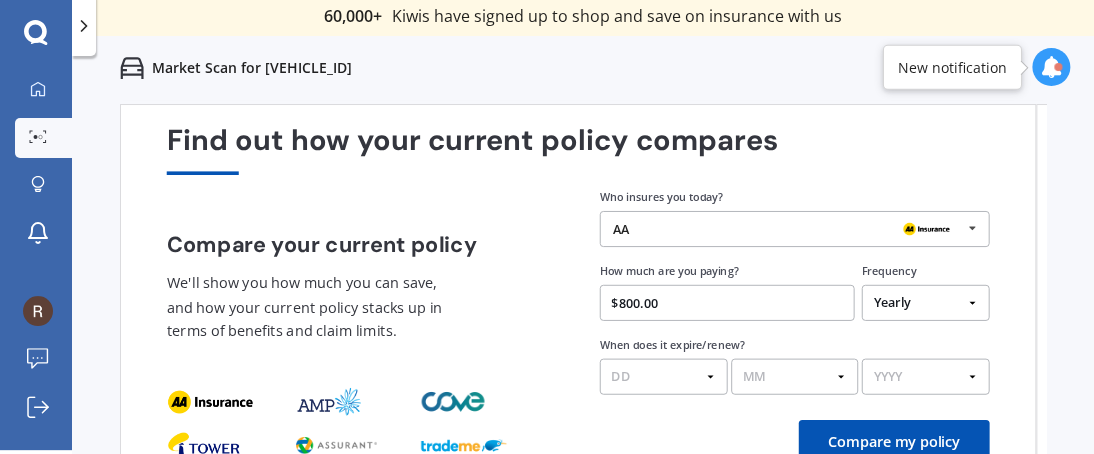 scroll, scrollTop: 176, scrollLeft: 0, axis: vertical 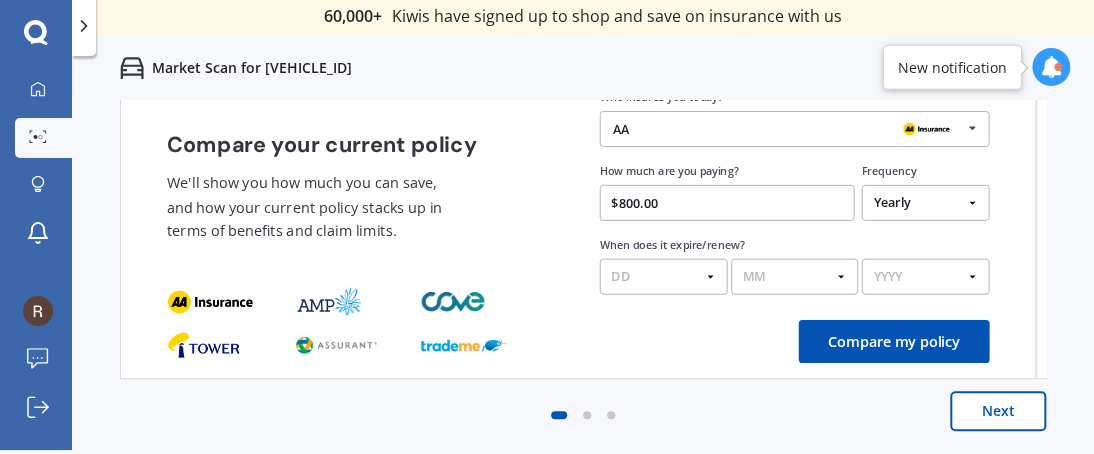 type on "$800.00" 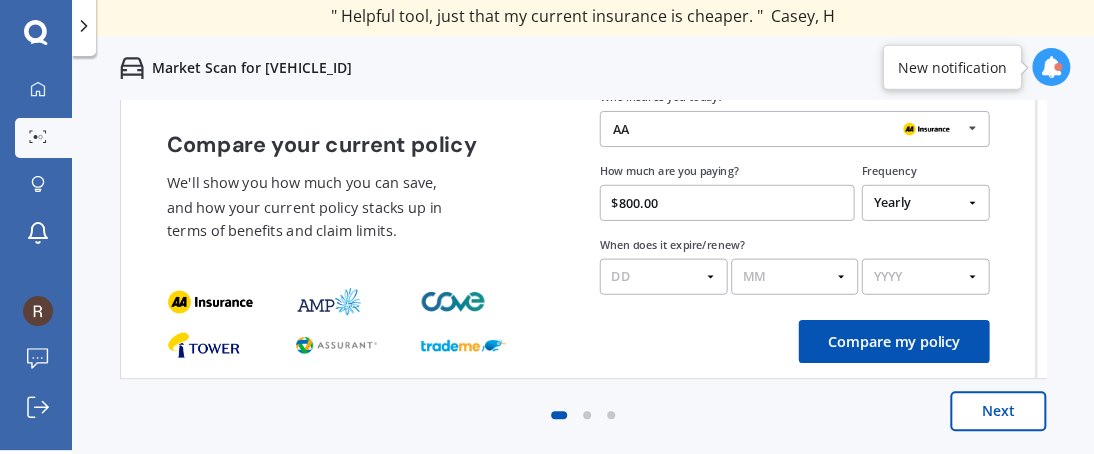 select on "10" 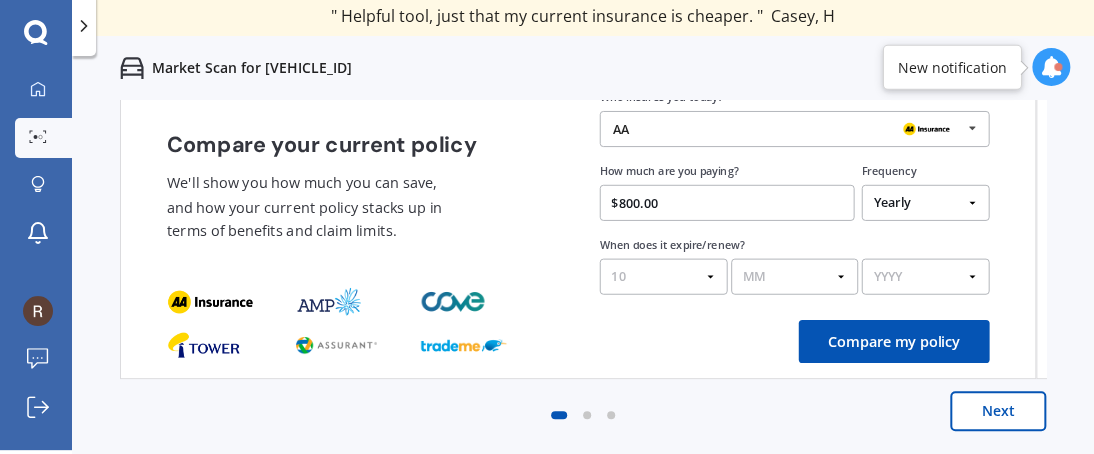 click on "DD 01 02 03 04 05 06 07 08 09 10 11 12 13 14 15 16 17 18 19 20 21 22 23 24 25 26 27 28 29 30 31" at bounding box center (664, 277) 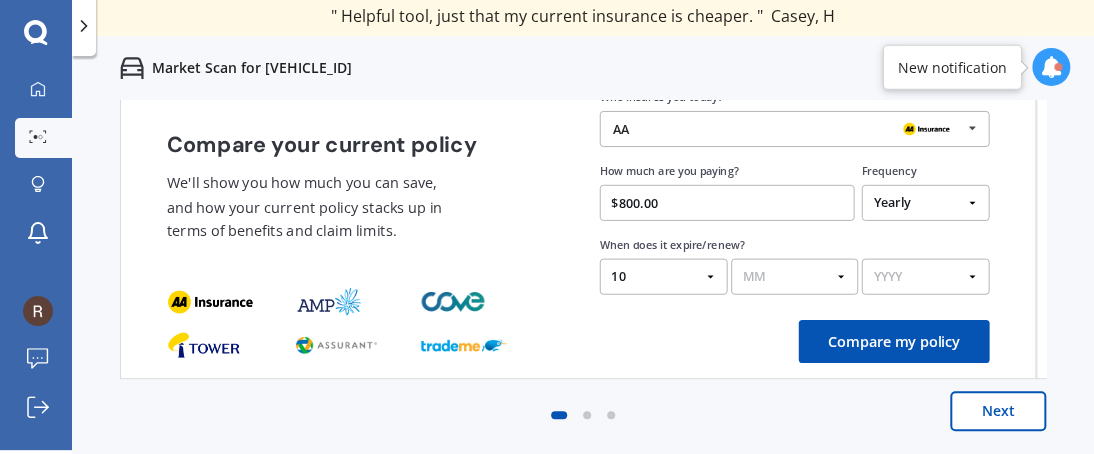 click on "MM 01 02 03 04 05 06 07 08 09 10 11 12" at bounding box center (795, 277) 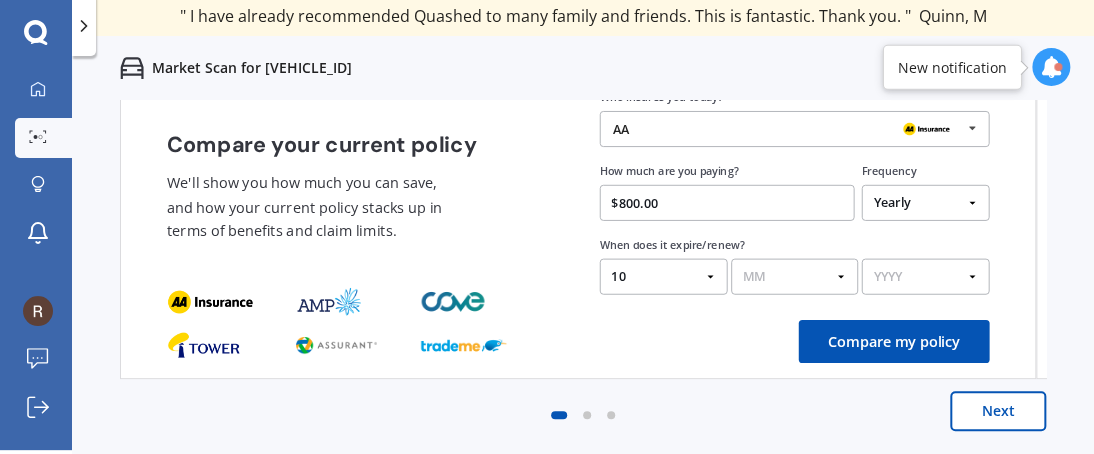 select on "08" 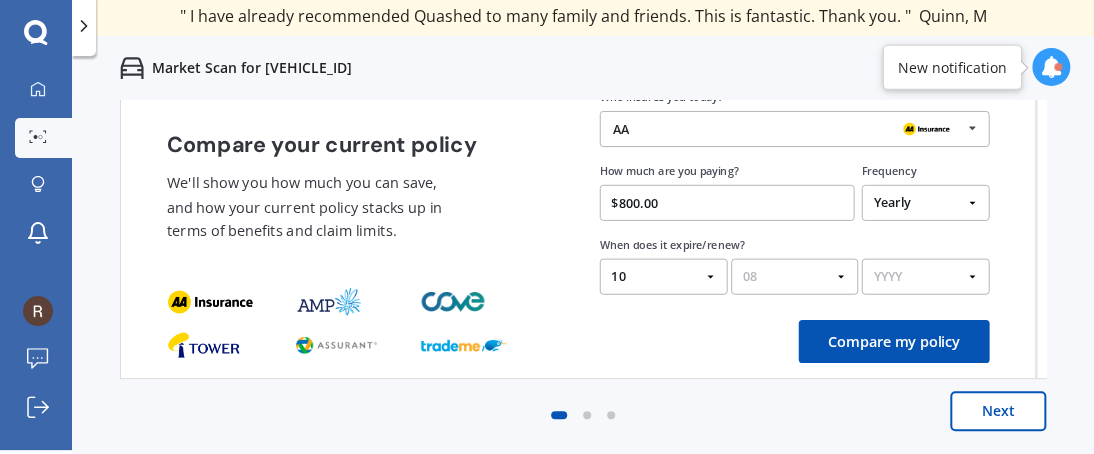 click on "MM 01 02 03 04 05 06 07 08 09 10 11 12" at bounding box center (795, 277) 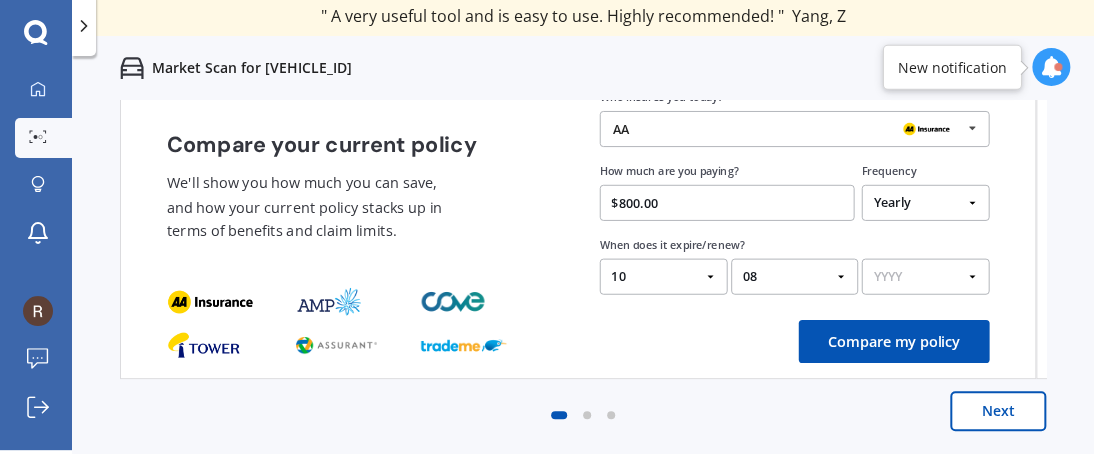 click on "YYYY 2026 2025 2024" at bounding box center (926, 277) 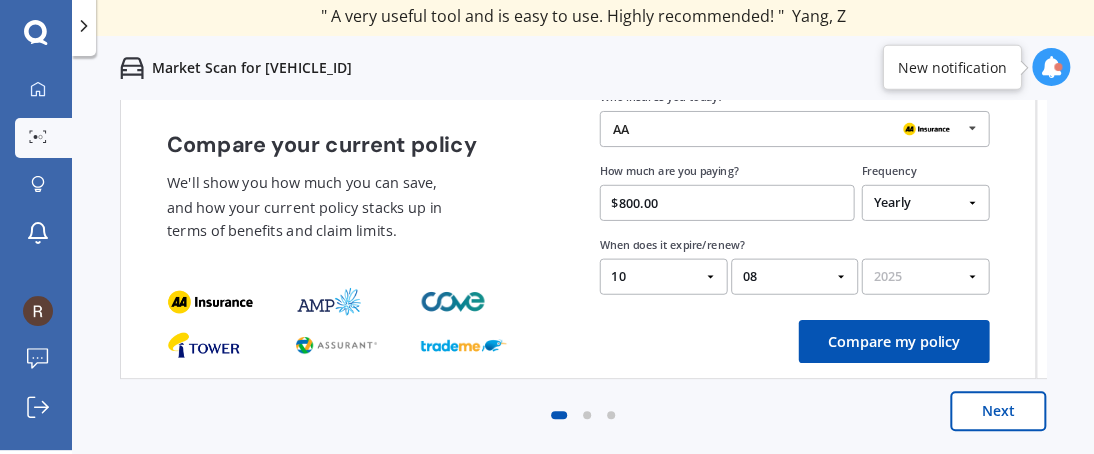 click on "YYYY 2026 2025 2024" at bounding box center (926, 277) 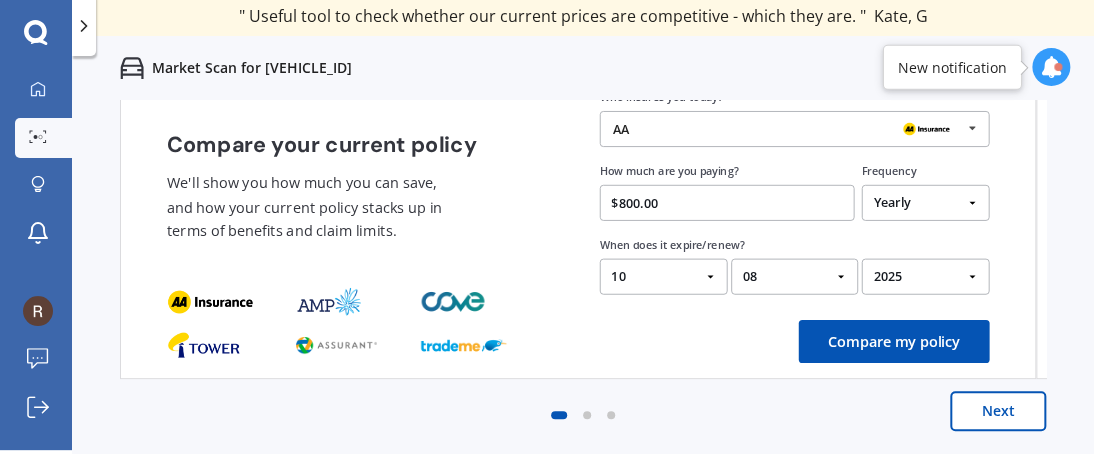 click on "Compare my policy" at bounding box center [894, 341] 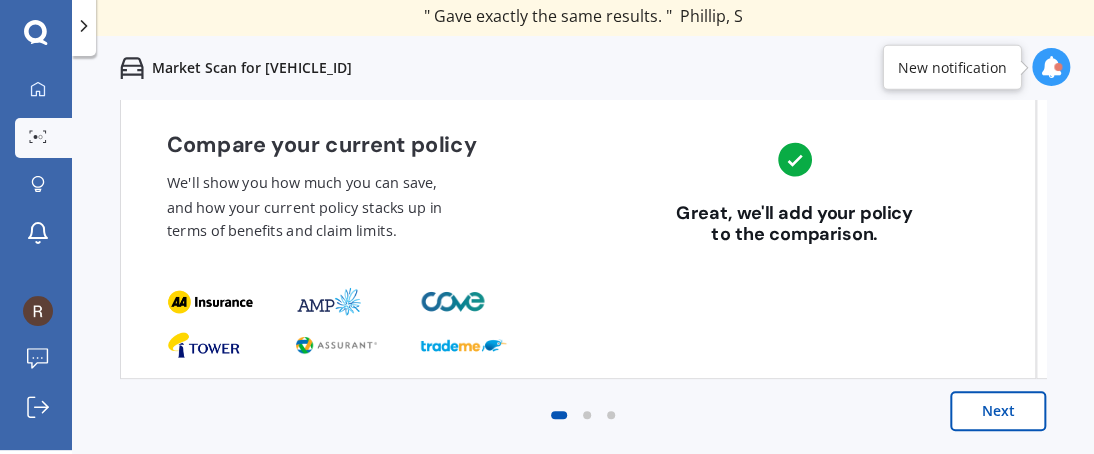 click on "Next" at bounding box center (998, 411) 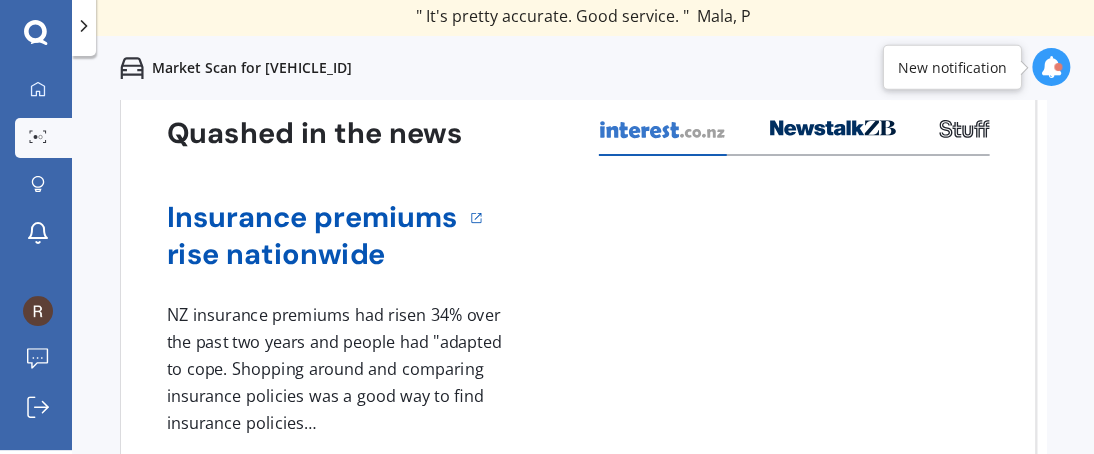 scroll, scrollTop: 0, scrollLeft: 0, axis: both 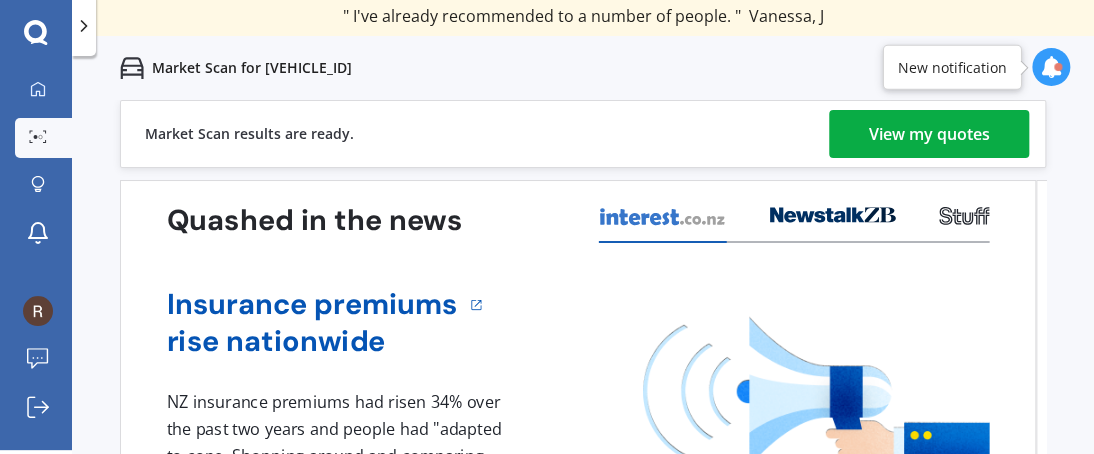 click on "View my quotes" at bounding box center [929, 134] 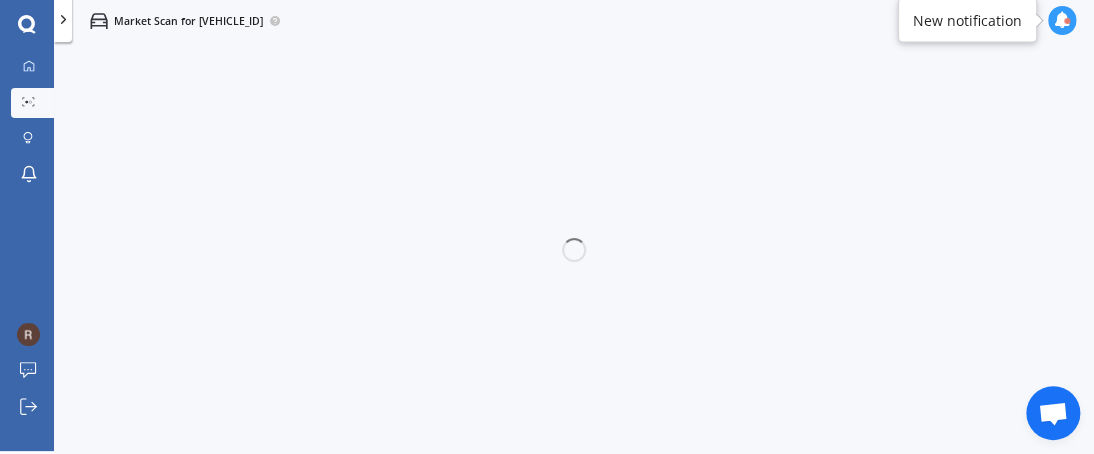 scroll, scrollTop: 4, scrollLeft: 0, axis: vertical 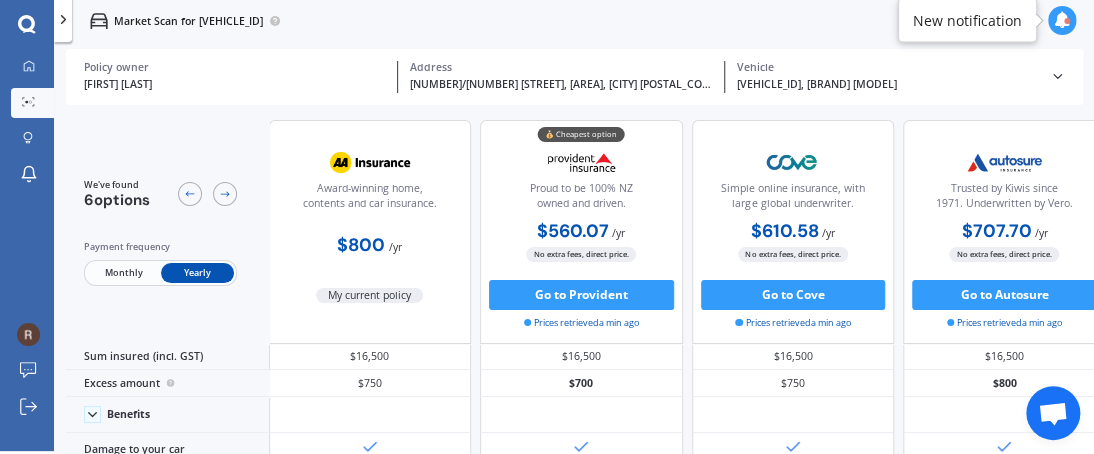 click on "[PRICE]   /  yr [PRICE]   /  yr [PRICE]   /  mo" at bounding box center (370, 239) 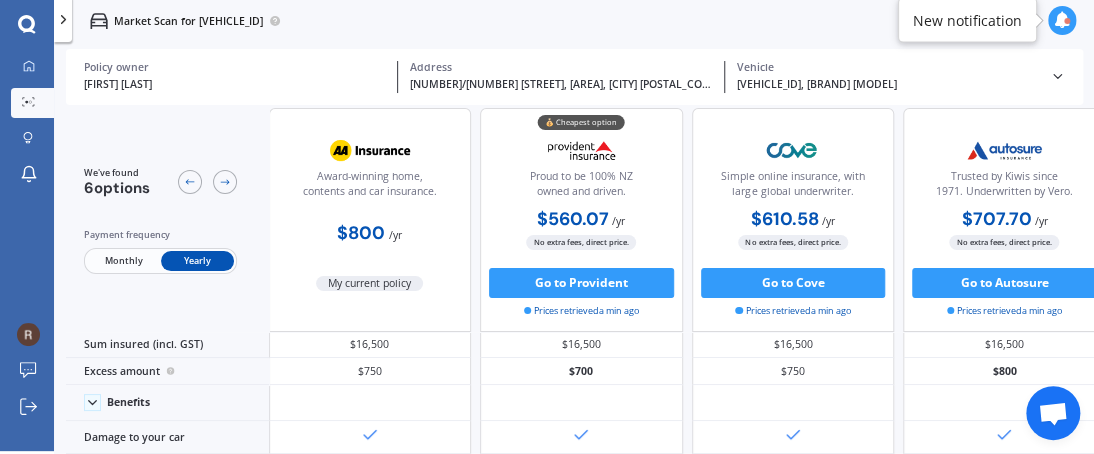 scroll, scrollTop: 0, scrollLeft: 0, axis: both 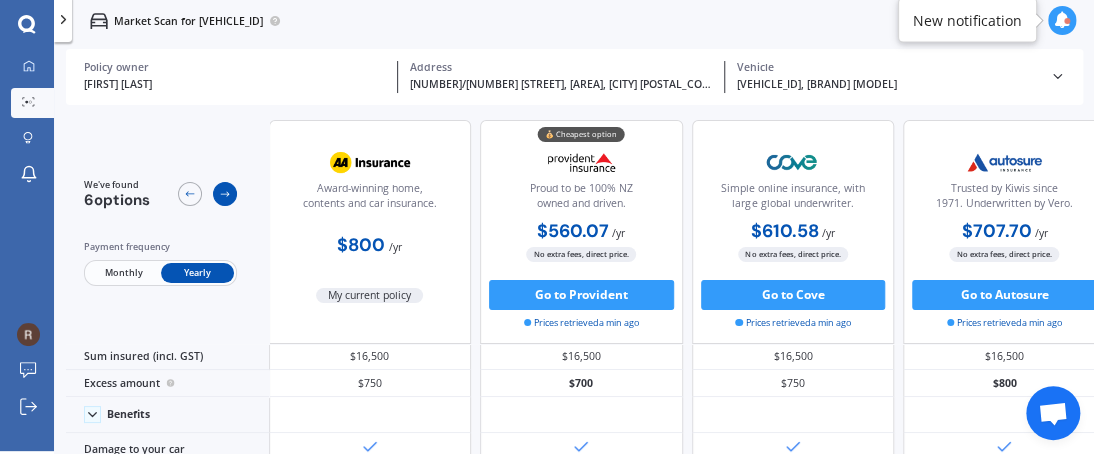 click at bounding box center (225, 194) 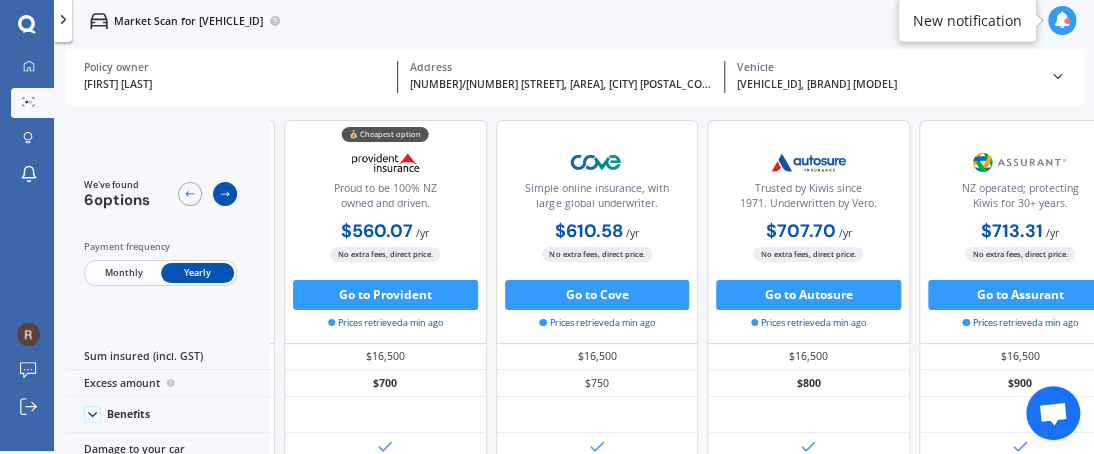 scroll, scrollTop: 0, scrollLeft: 269, axis: horizontal 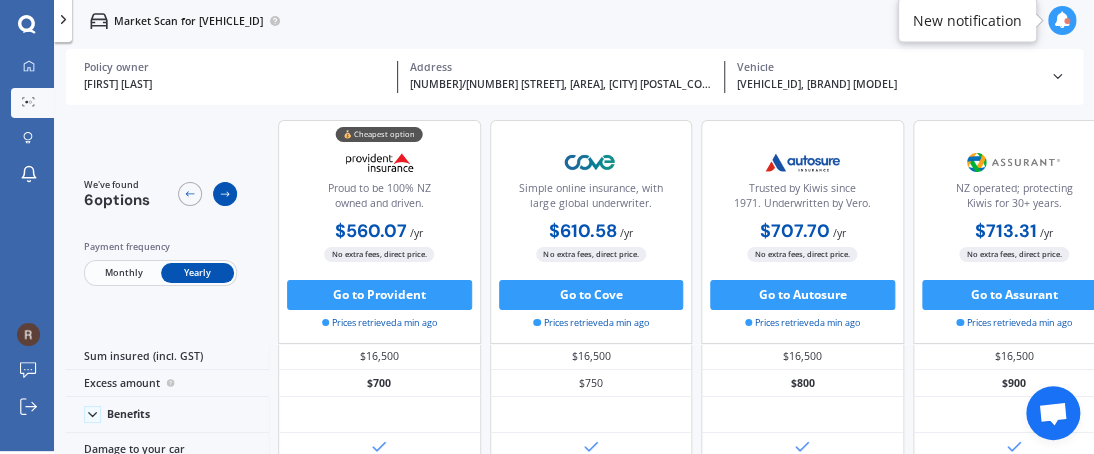 click at bounding box center (225, 194) 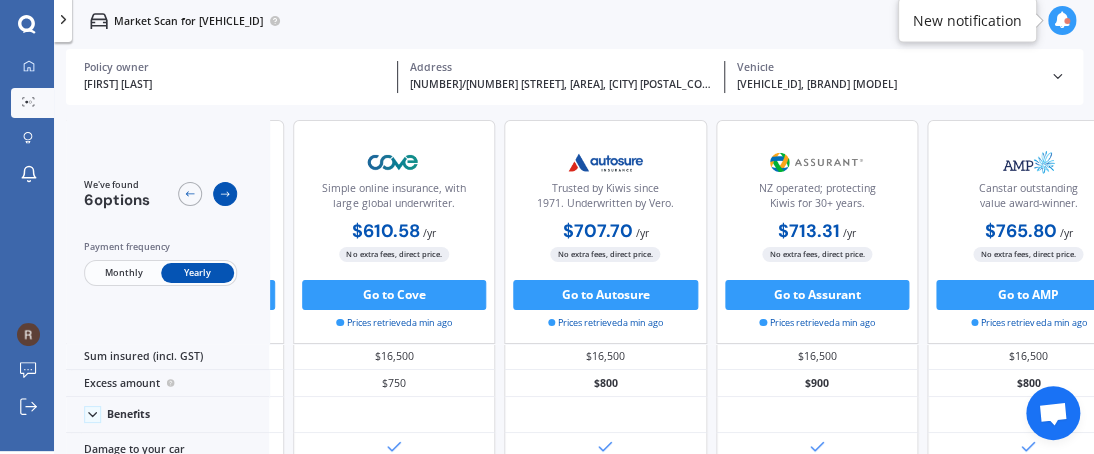 scroll, scrollTop: 0, scrollLeft: 539, axis: horizontal 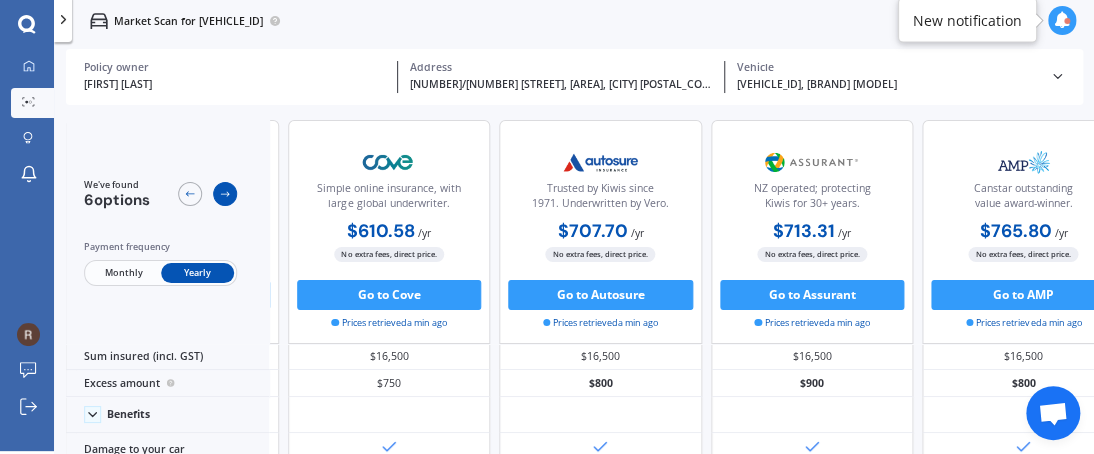 click at bounding box center [225, 194] 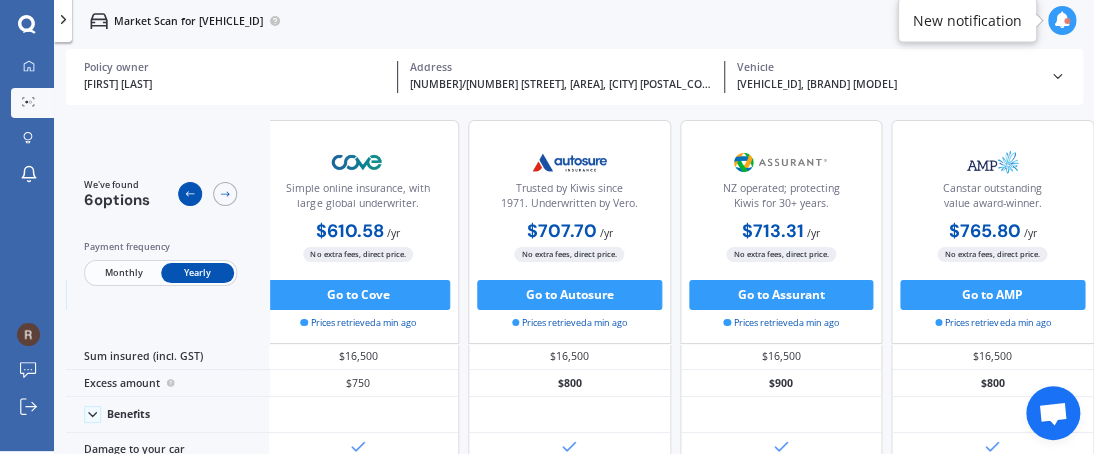 click at bounding box center [190, 194] 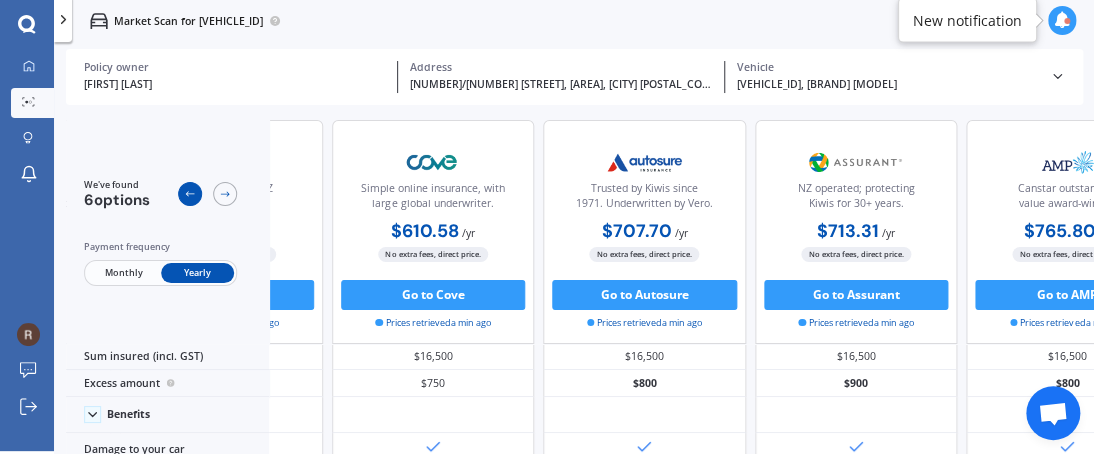 scroll, scrollTop: 0, scrollLeft: 318, axis: horizontal 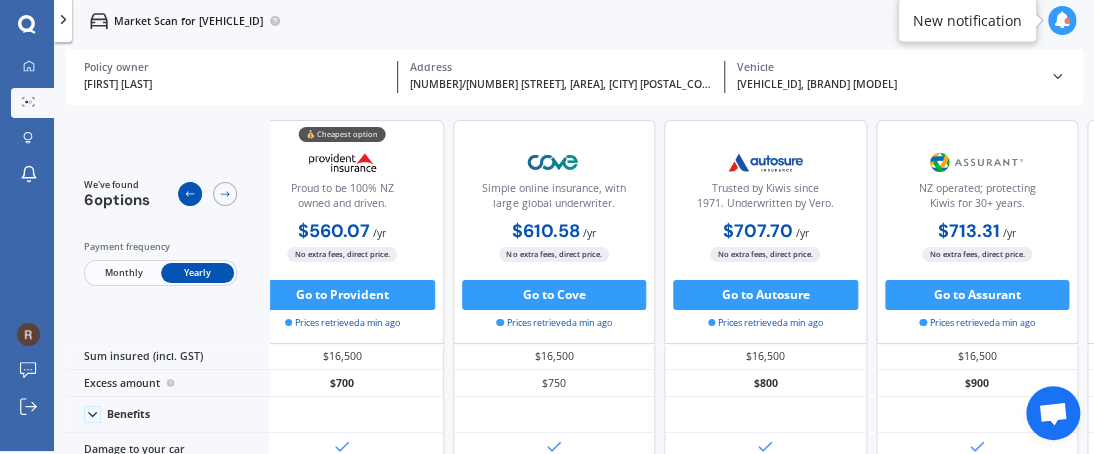 click at bounding box center (190, 194) 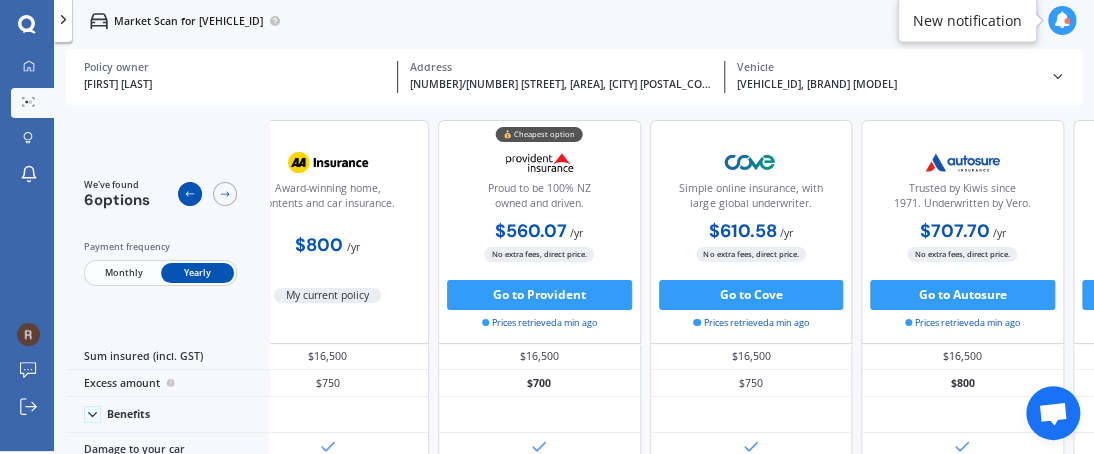 scroll, scrollTop: 0, scrollLeft: 49, axis: horizontal 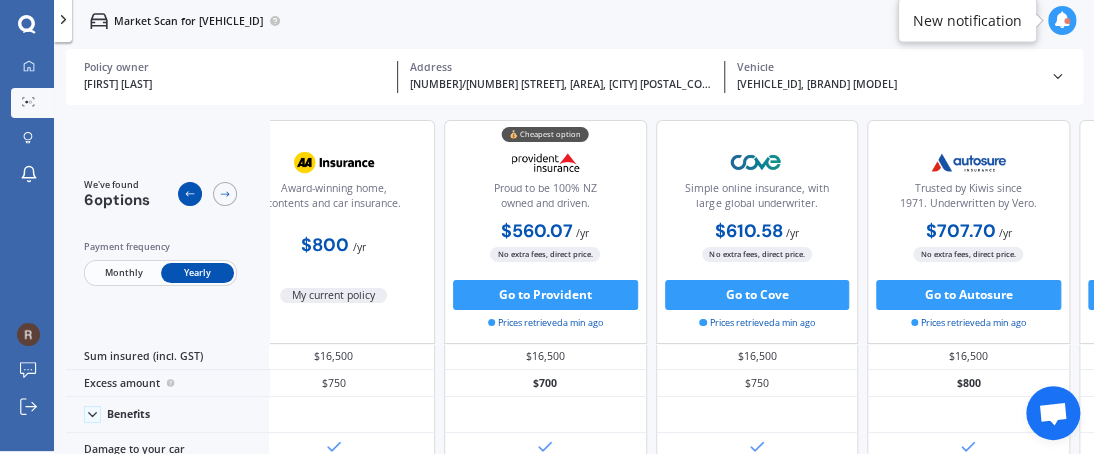 click at bounding box center (190, 194) 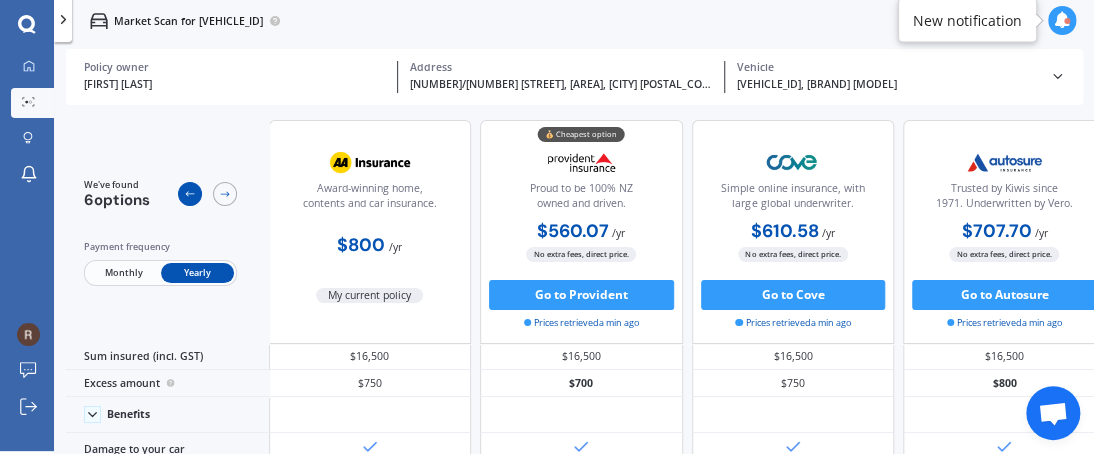 scroll, scrollTop: 0, scrollLeft: 0, axis: both 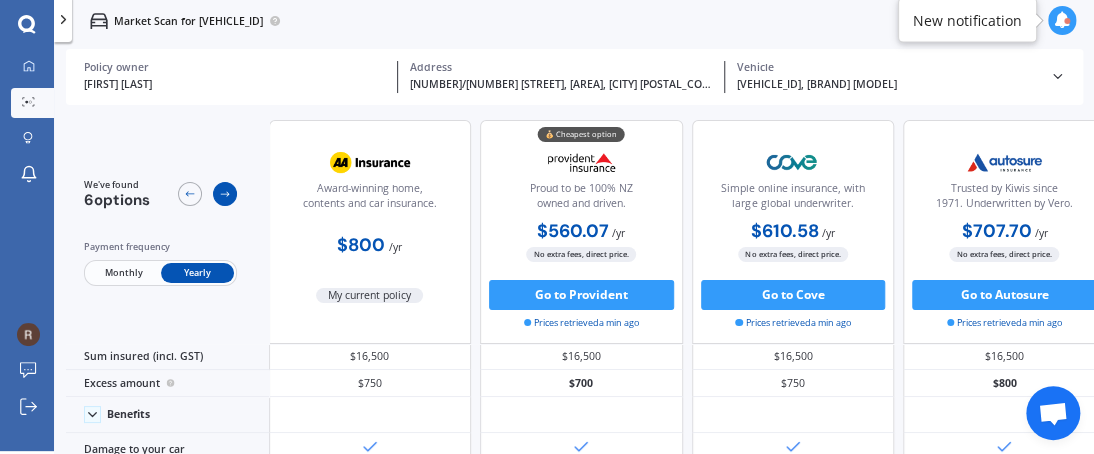 click at bounding box center (225, 194) 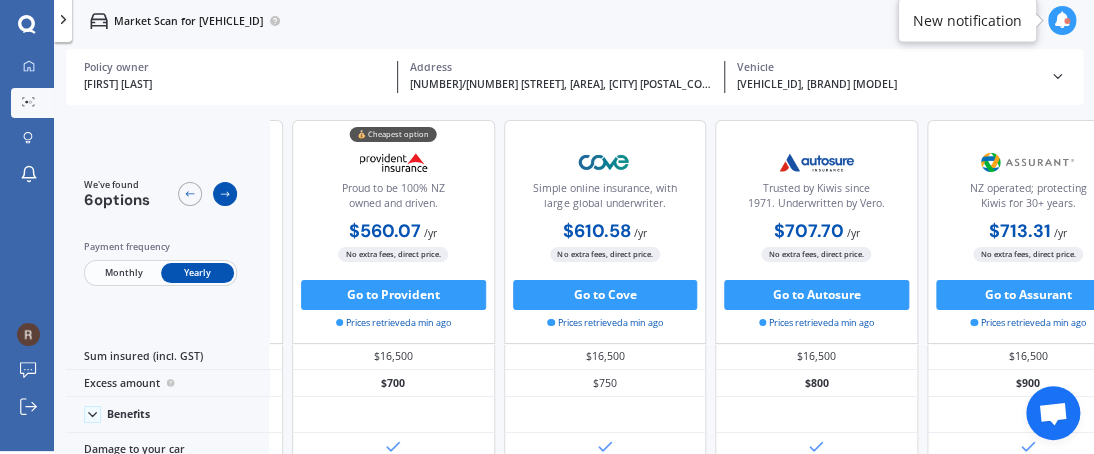 scroll, scrollTop: 0, scrollLeft: 269, axis: horizontal 